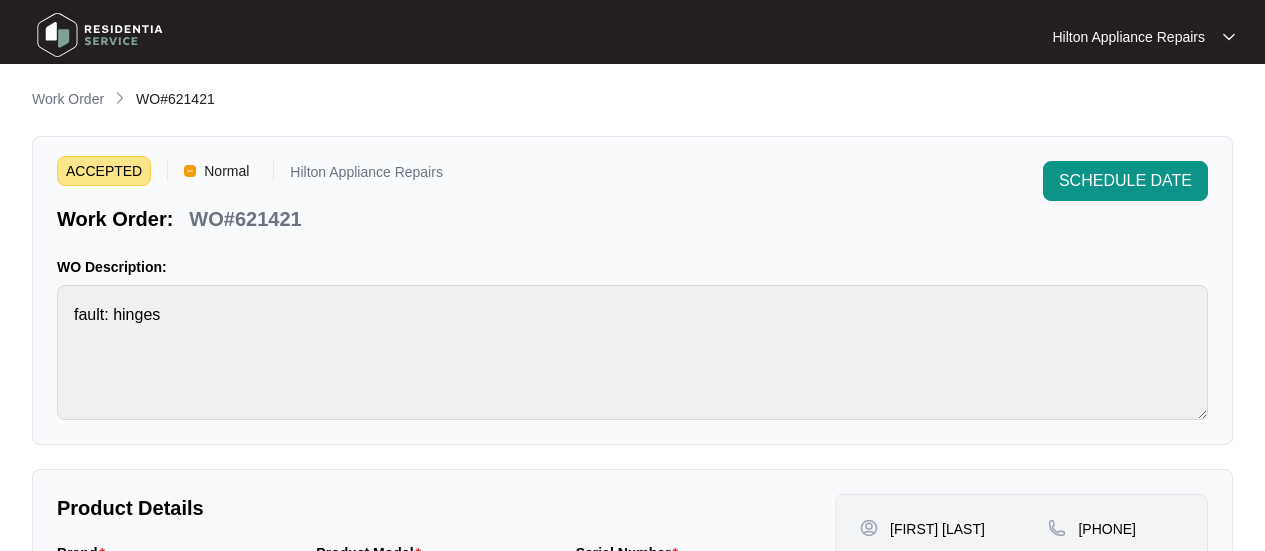 scroll, scrollTop: 0, scrollLeft: 0, axis: both 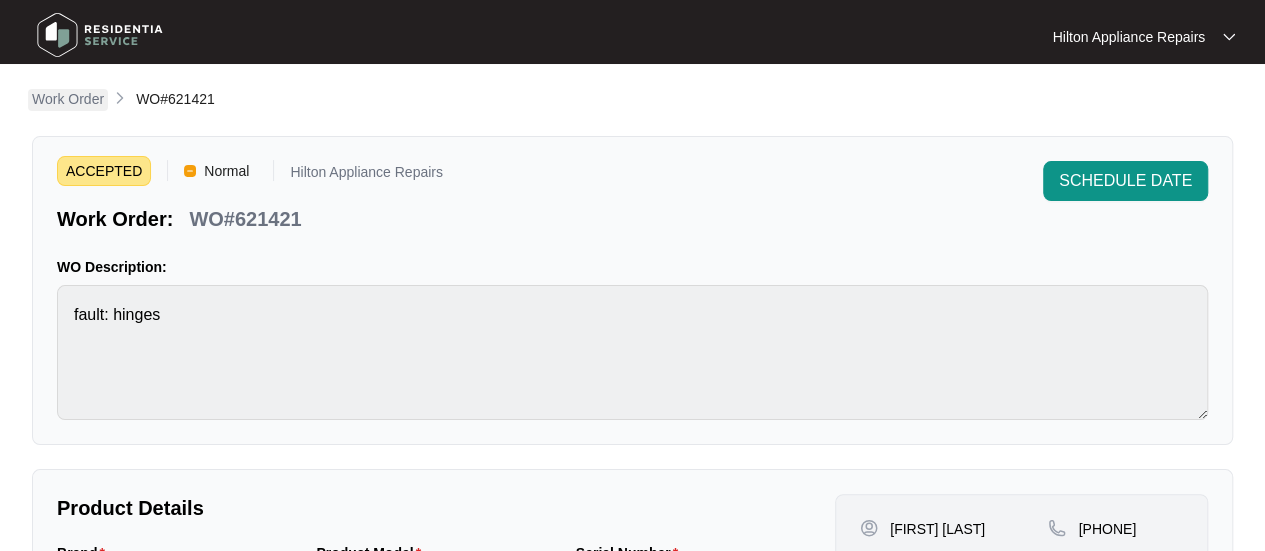 click on "Work Order" at bounding box center [68, 99] 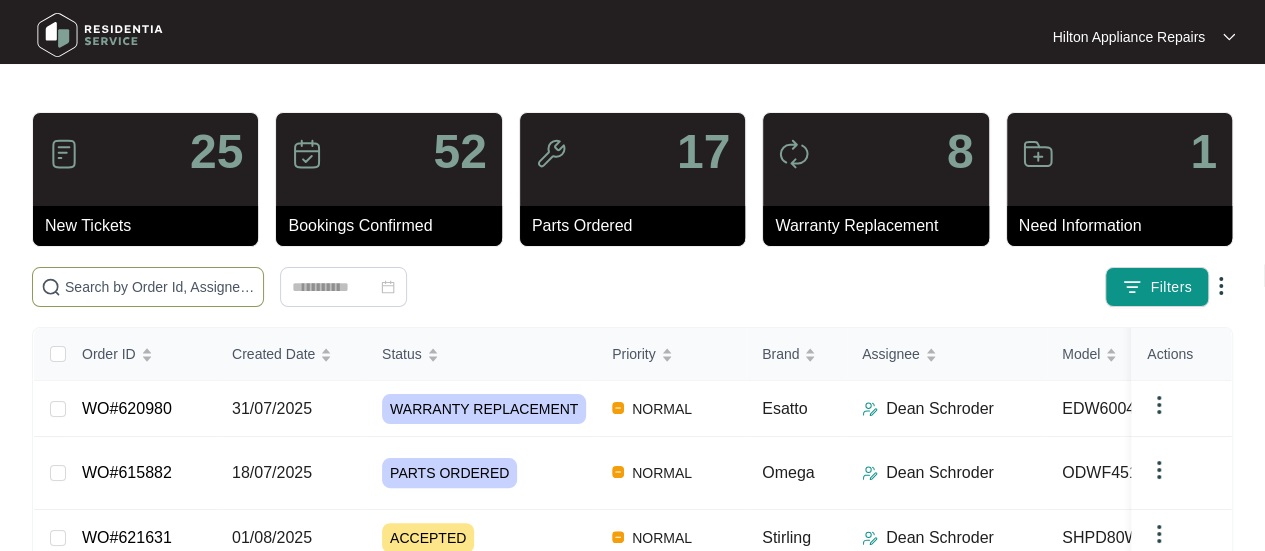 click at bounding box center [160, 287] 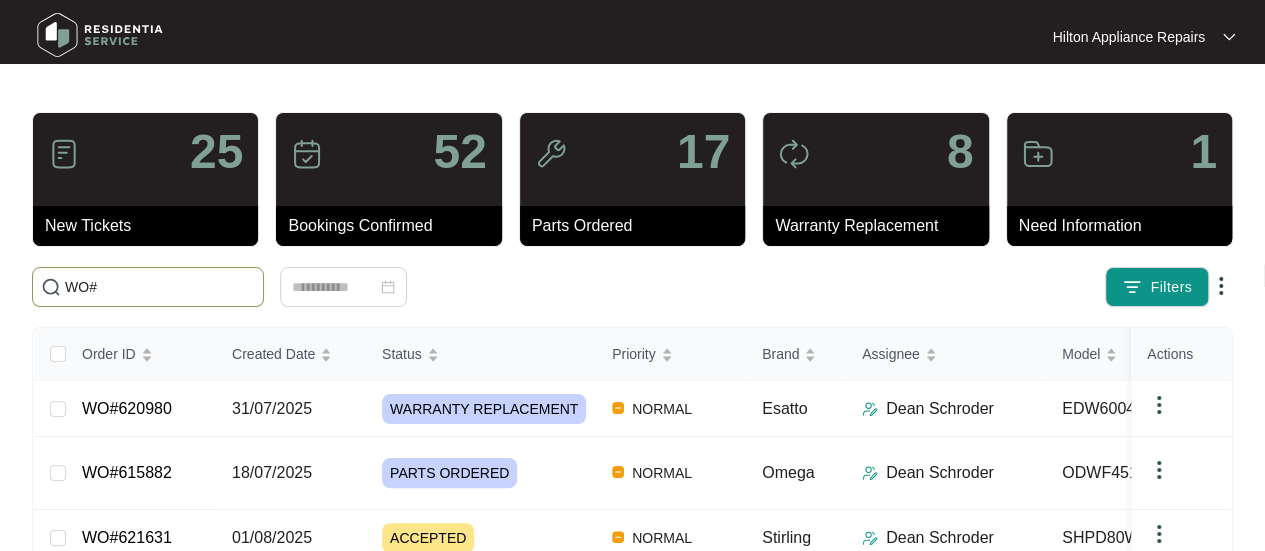 paste on "[NUMBER]" 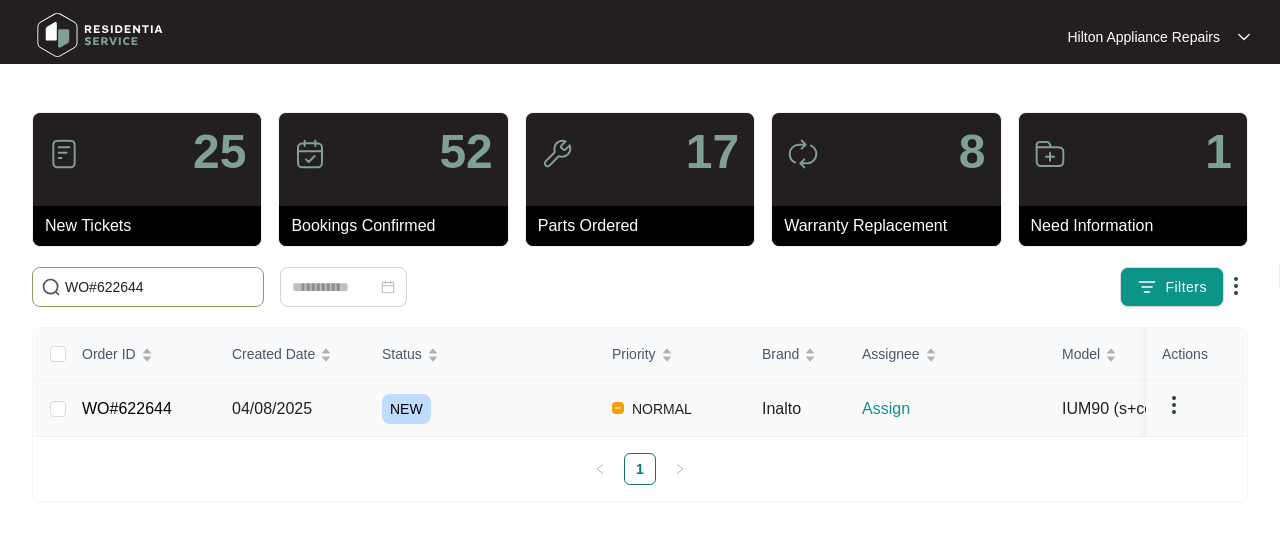 type on "WO#622644" 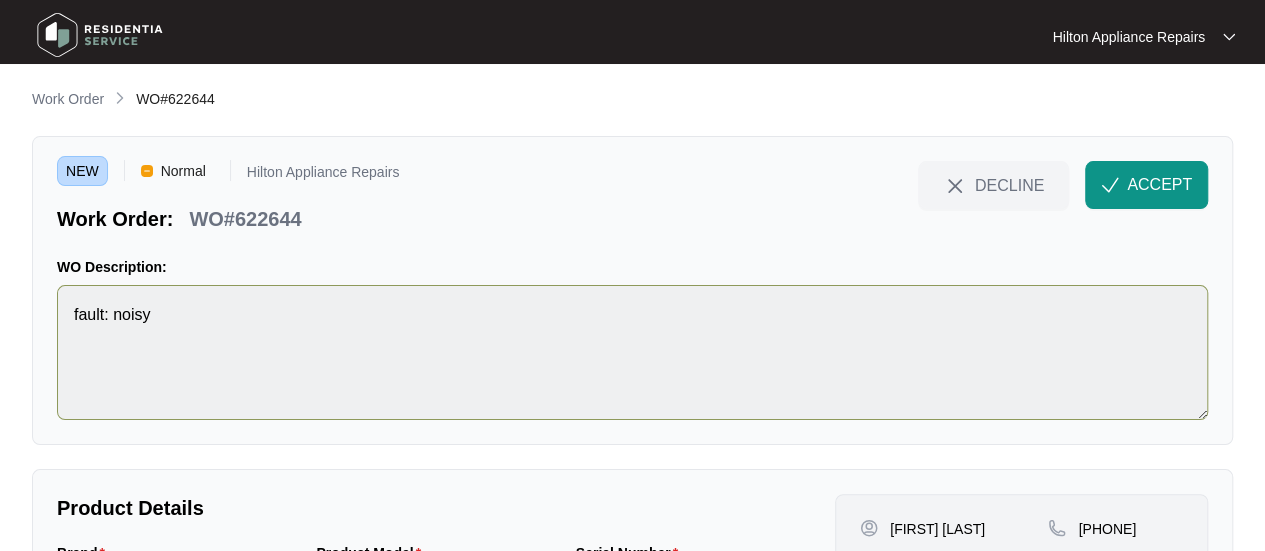 scroll, scrollTop: 200, scrollLeft: 0, axis: vertical 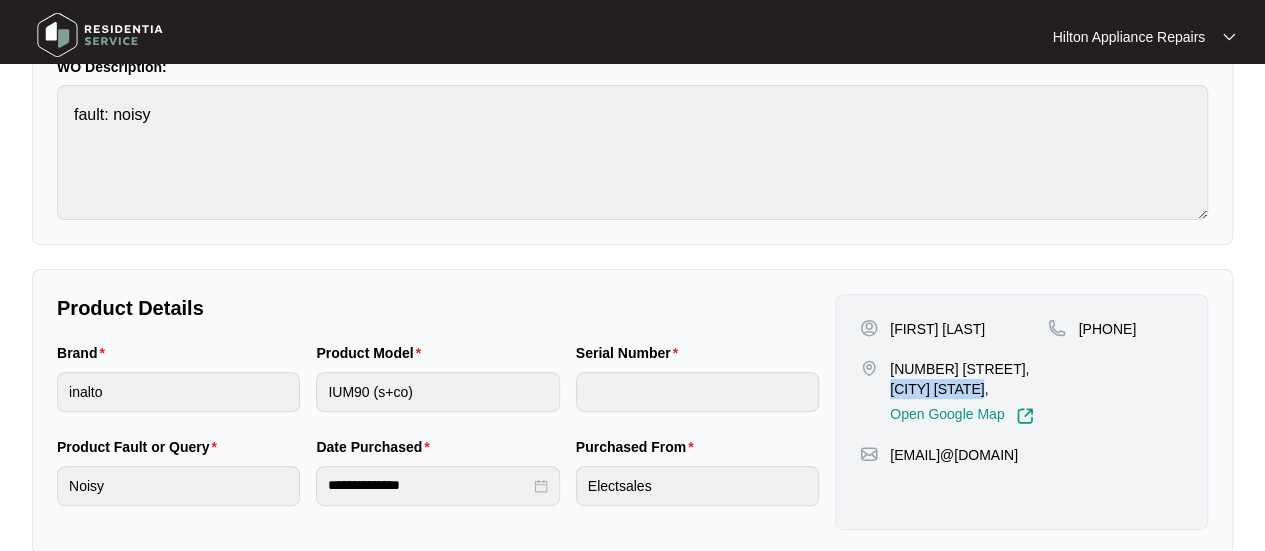 drag, startPoint x: 1012, startPoint y: 385, endPoint x: 888, endPoint y: 384, distance: 124.004036 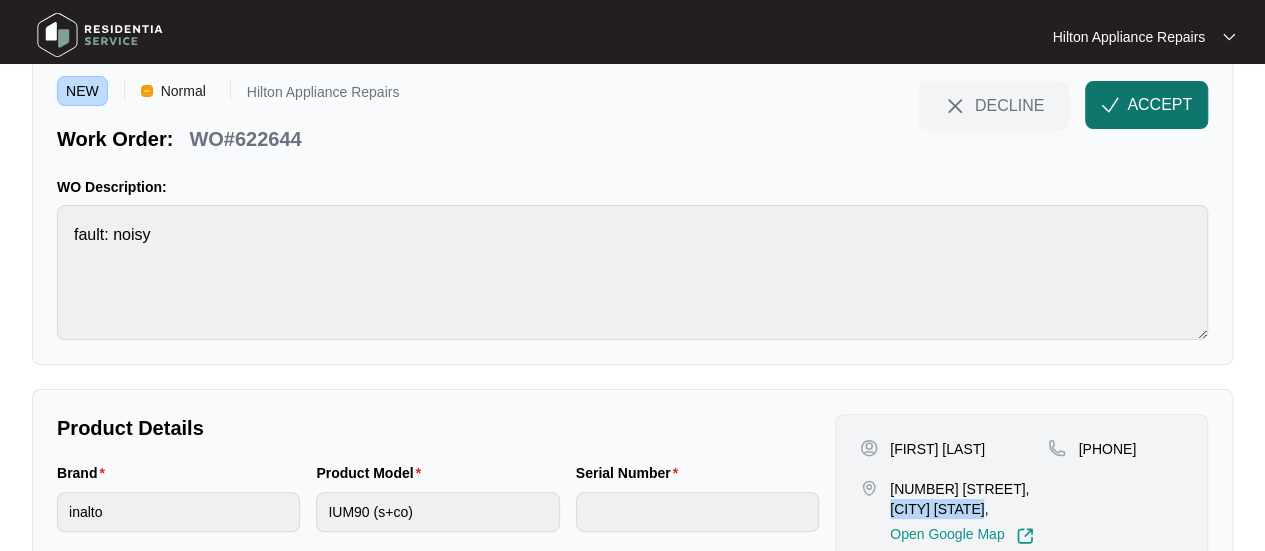 scroll, scrollTop: 0, scrollLeft: 0, axis: both 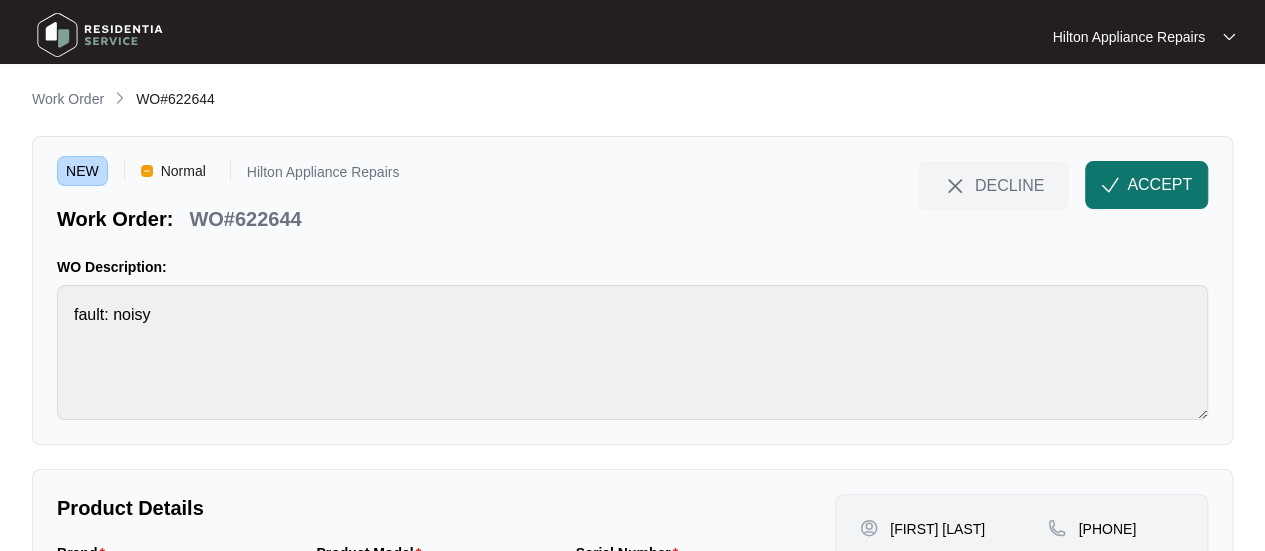 click on "ACCEPT" at bounding box center [1146, 185] 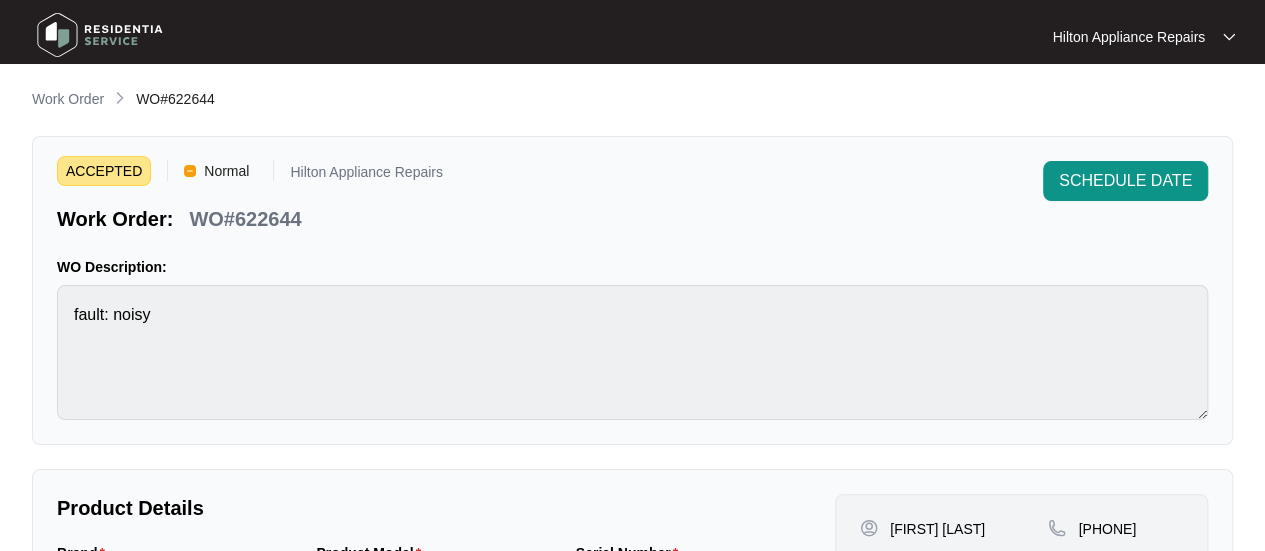 scroll, scrollTop: 300, scrollLeft: 0, axis: vertical 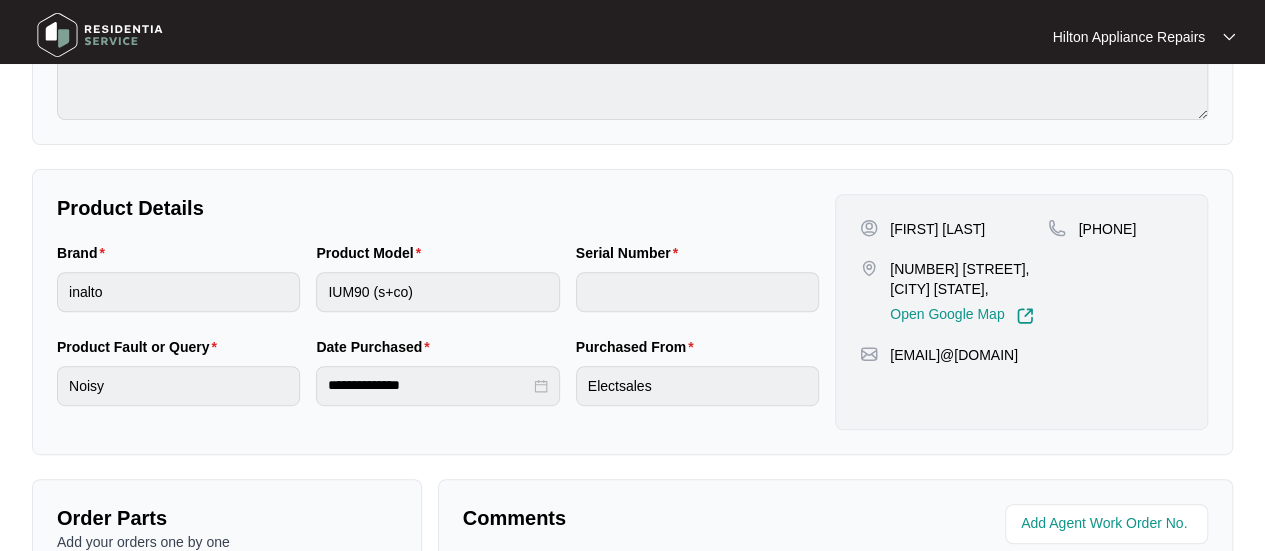 click on "[PHONE]" at bounding box center (1115, 272) 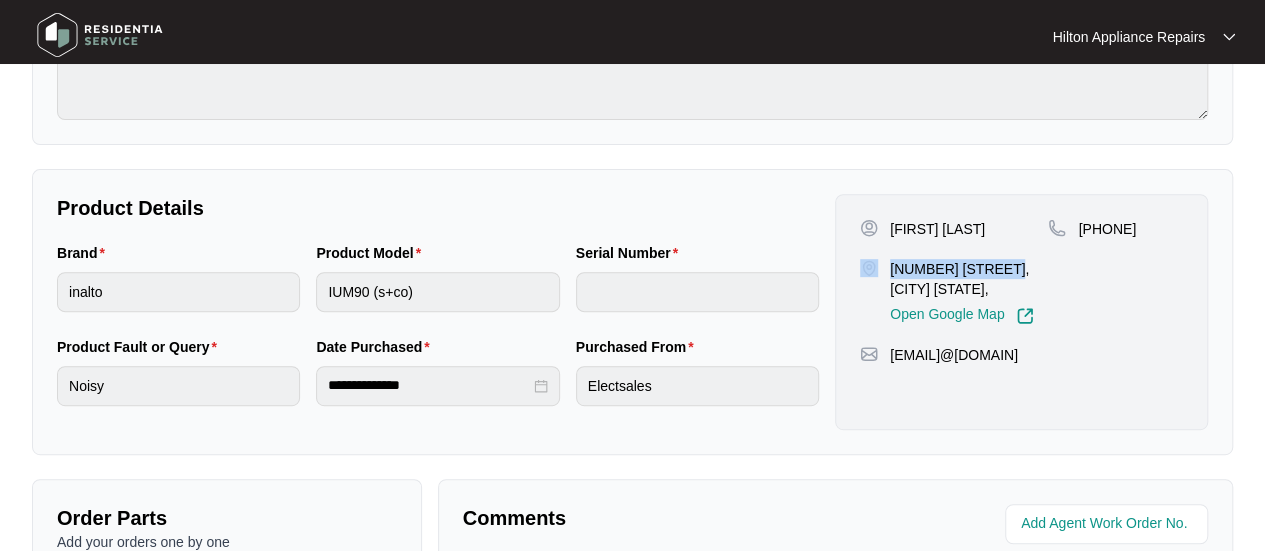 drag, startPoint x: 994, startPoint y: 263, endPoint x: 876, endPoint y: 263, distance: 118 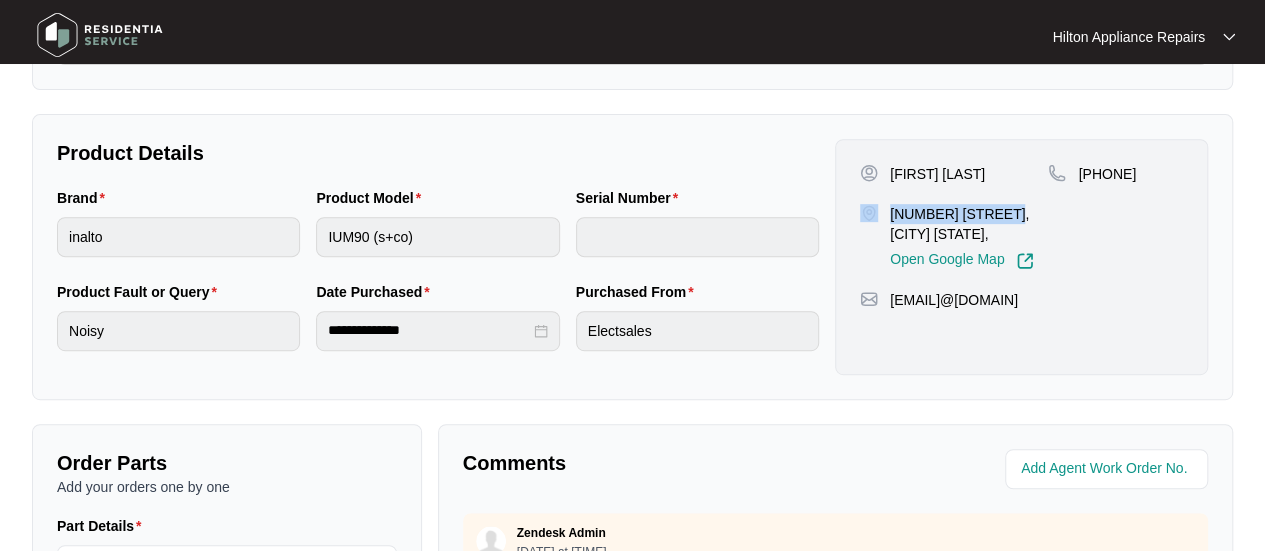 scroll, scrollTop: 400, scrollLeft: 0, axis: vertical 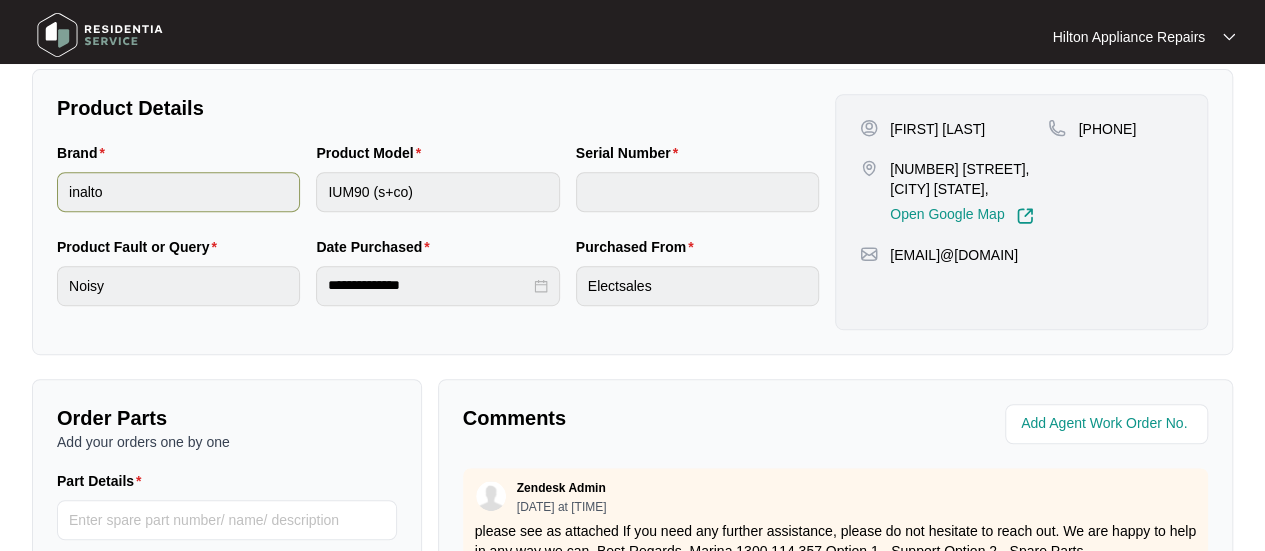 click on "Brand inalto Product Model IUM90 (s+co) Serial Number" at bounding box center (438, 189) 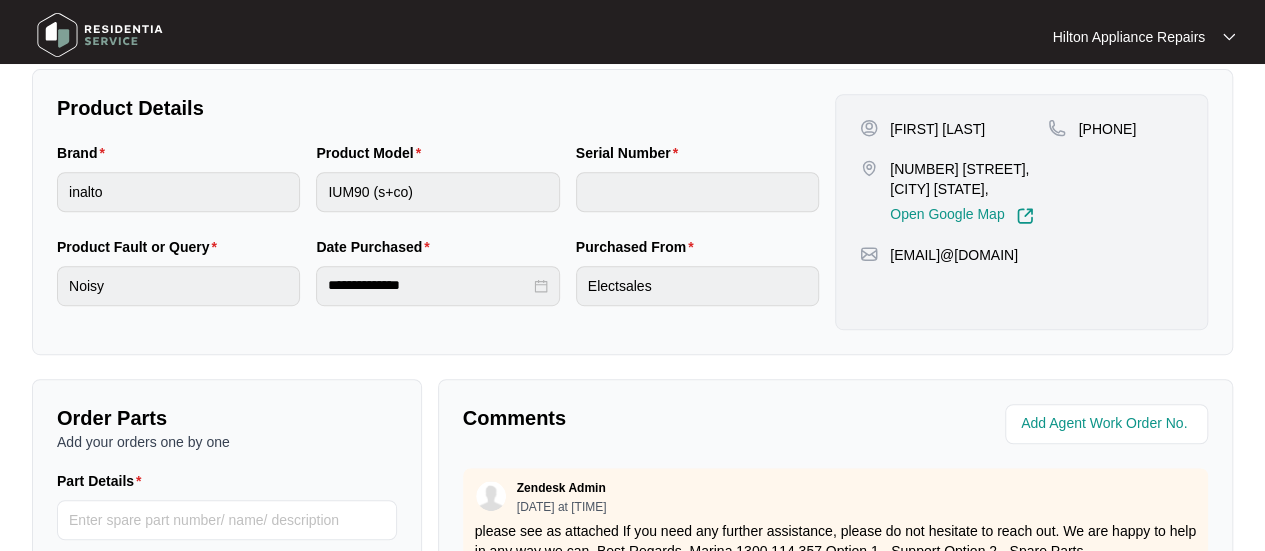 drag, startPoint x: 1170, startPoint y: 128, endPoint x: 1105, endPoint y: 131, distance: 65.06919 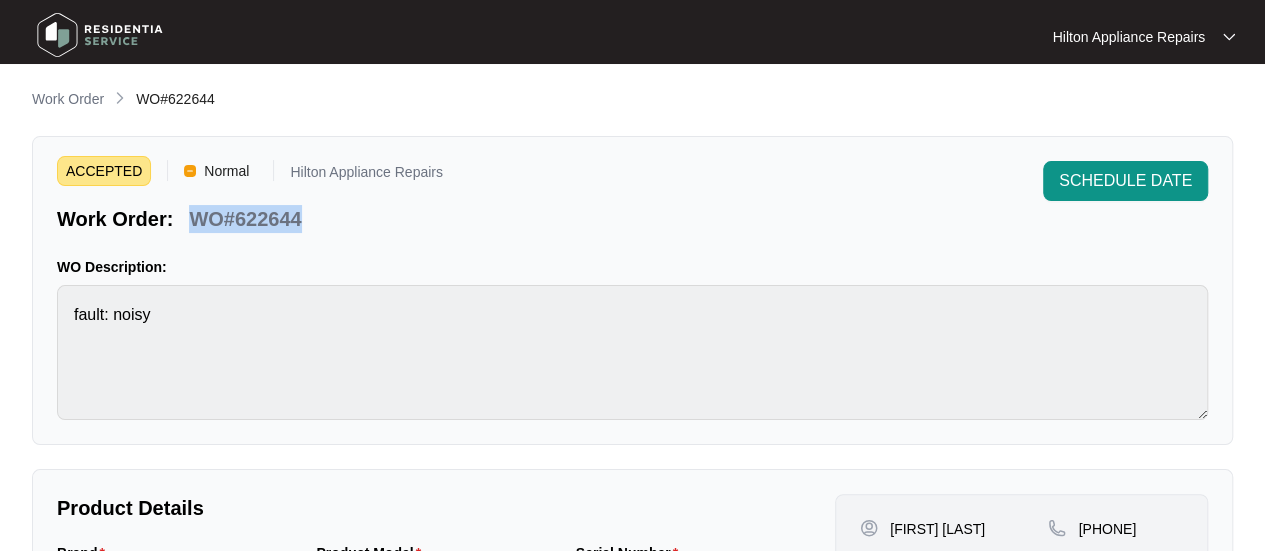 drag, startPoint x: 302, startPoint y: 215, endPoint x: 194, endPoint y: 217, distance: 108.01852 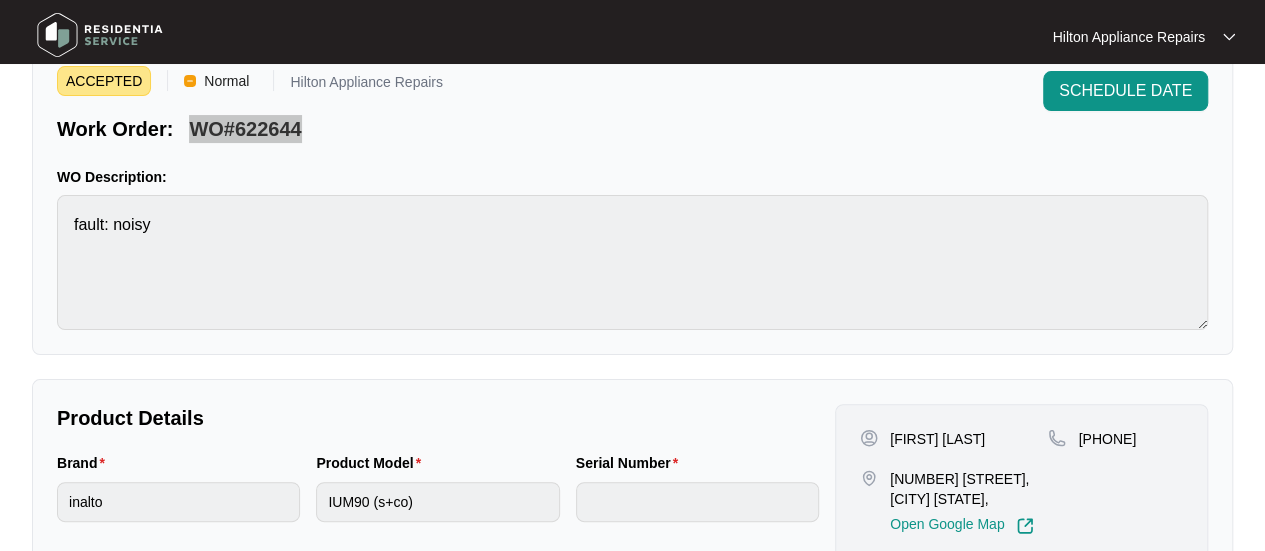 scroll, scrollTop: 200, scrollLeft: 0, axis: vertical 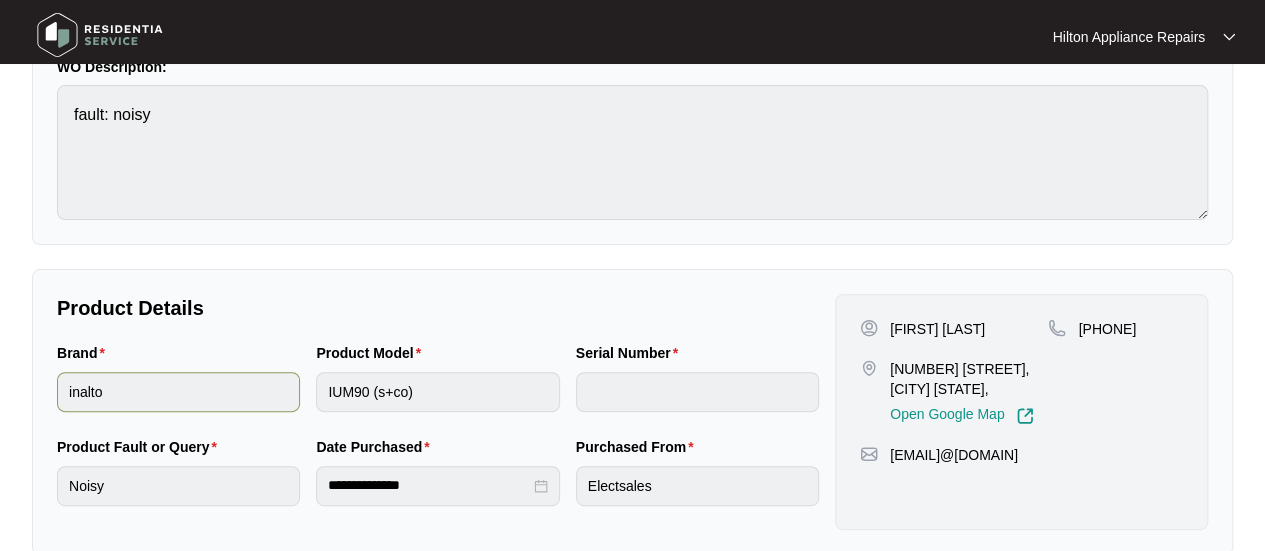 click on "Brand inalto Product Model IUM90 (s+co) Serial Number" at bounding box center (438, 389) 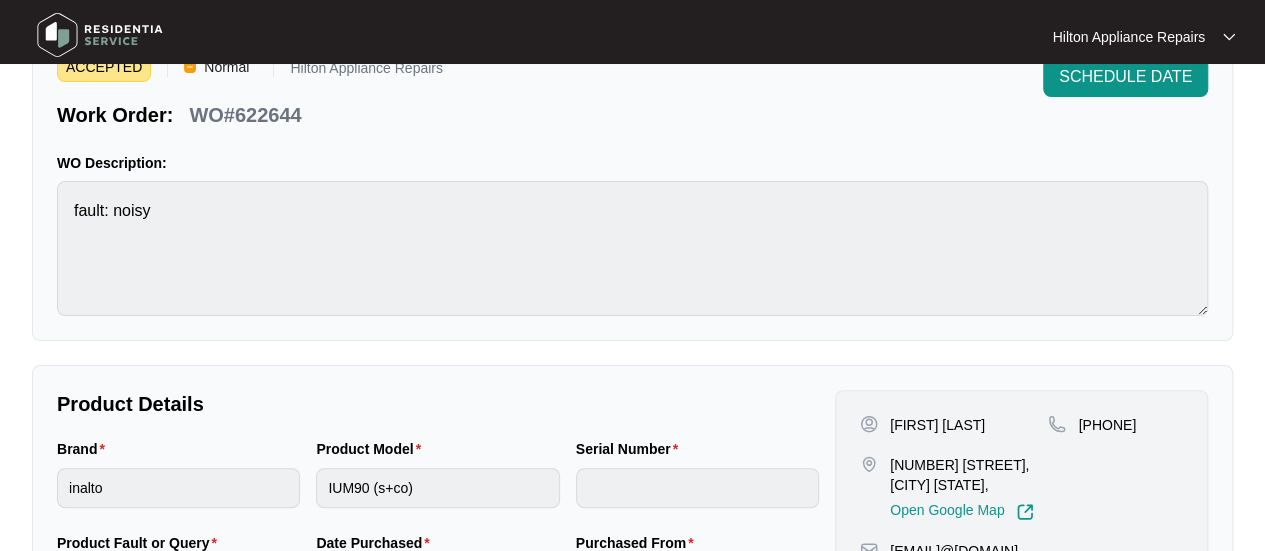 scroll, scrollTop: 0, scrollLeft: 0, axis: both 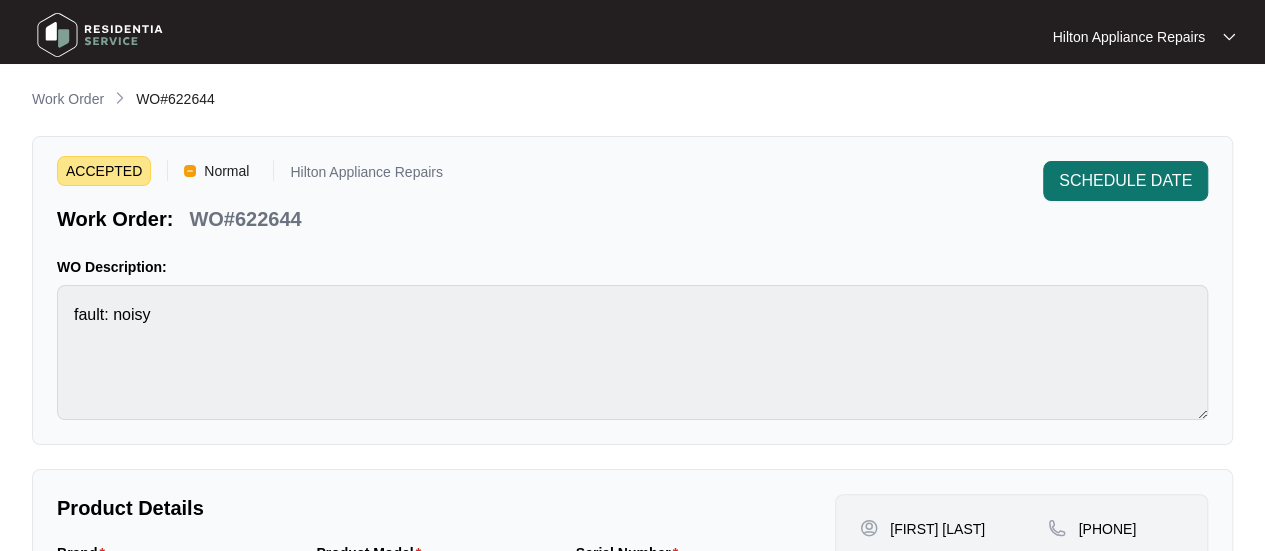 click on "SCHEDULE DATE" at bounding box center (1125, 181) 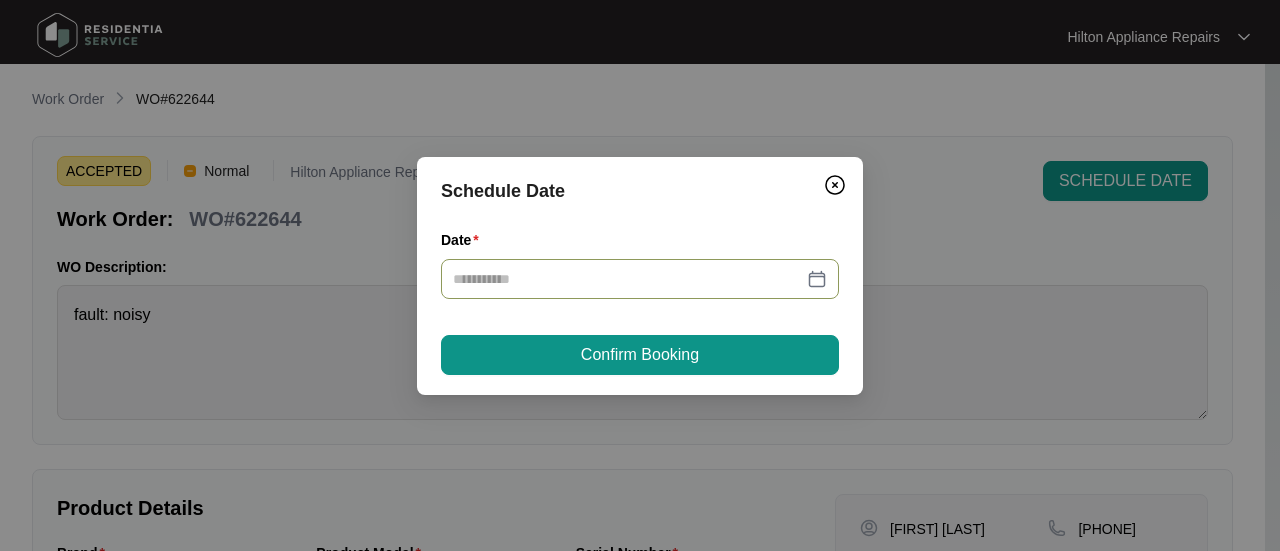click at bounding box center [640, 279] 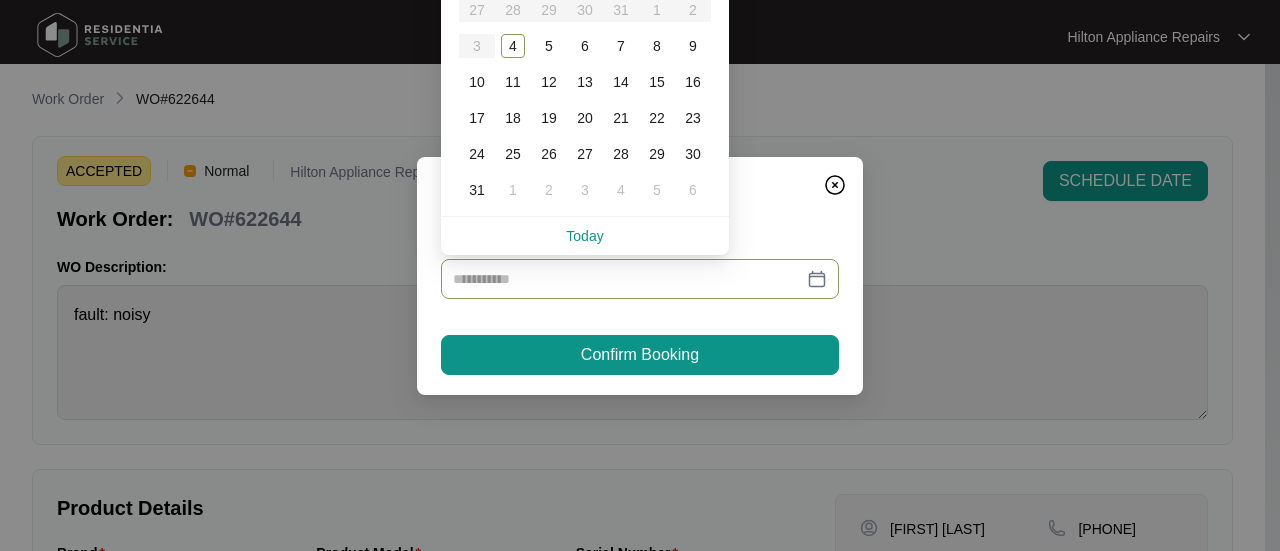 type on "**********" 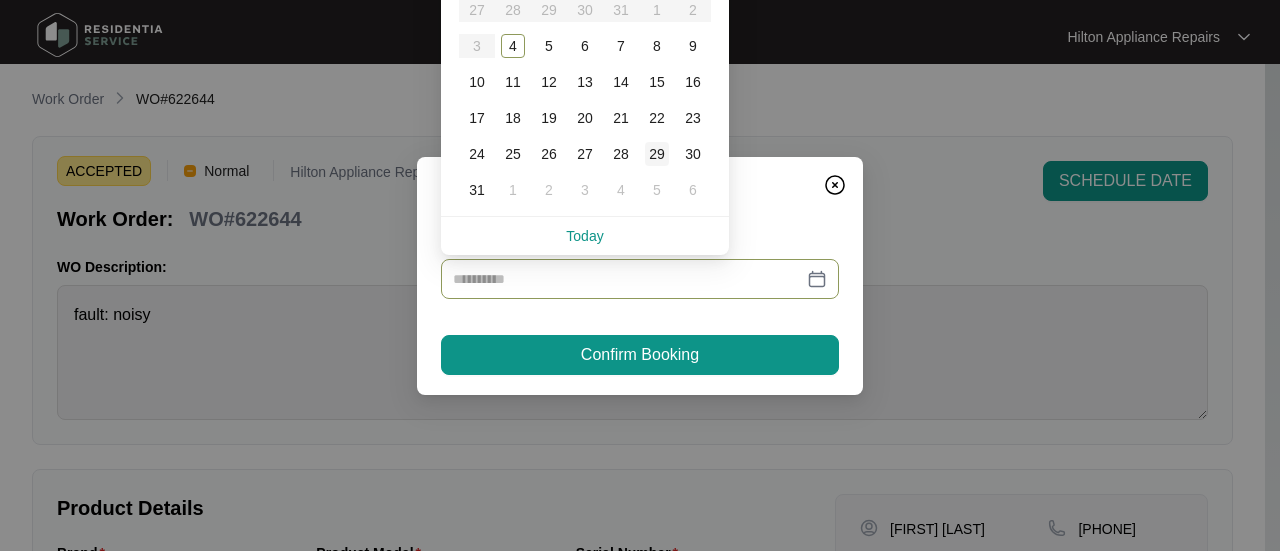 type on "**********" 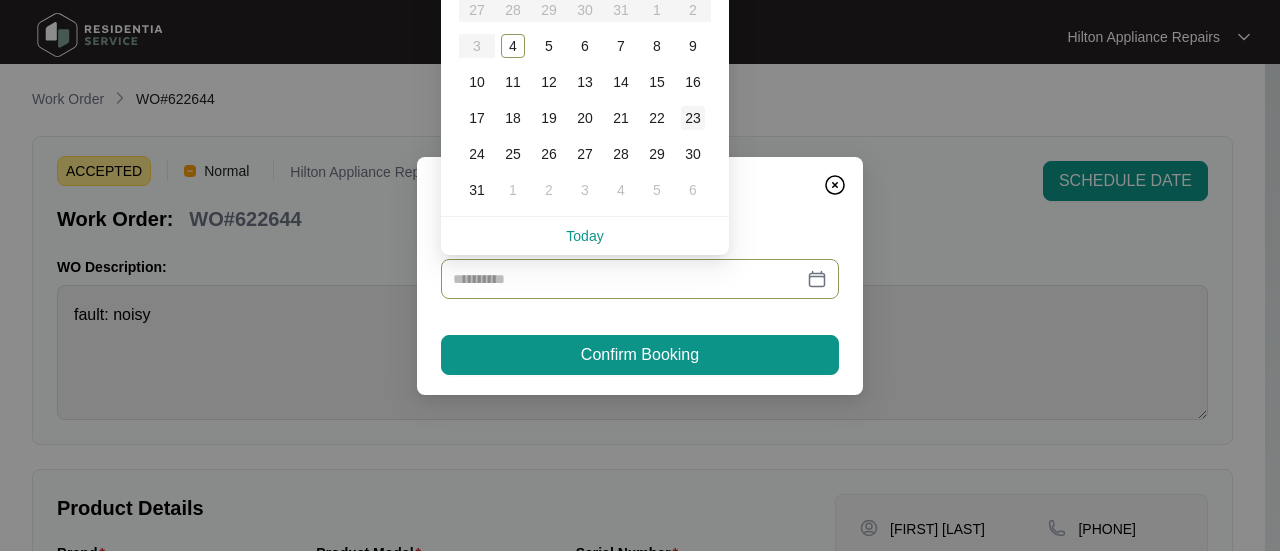 type on "**********" 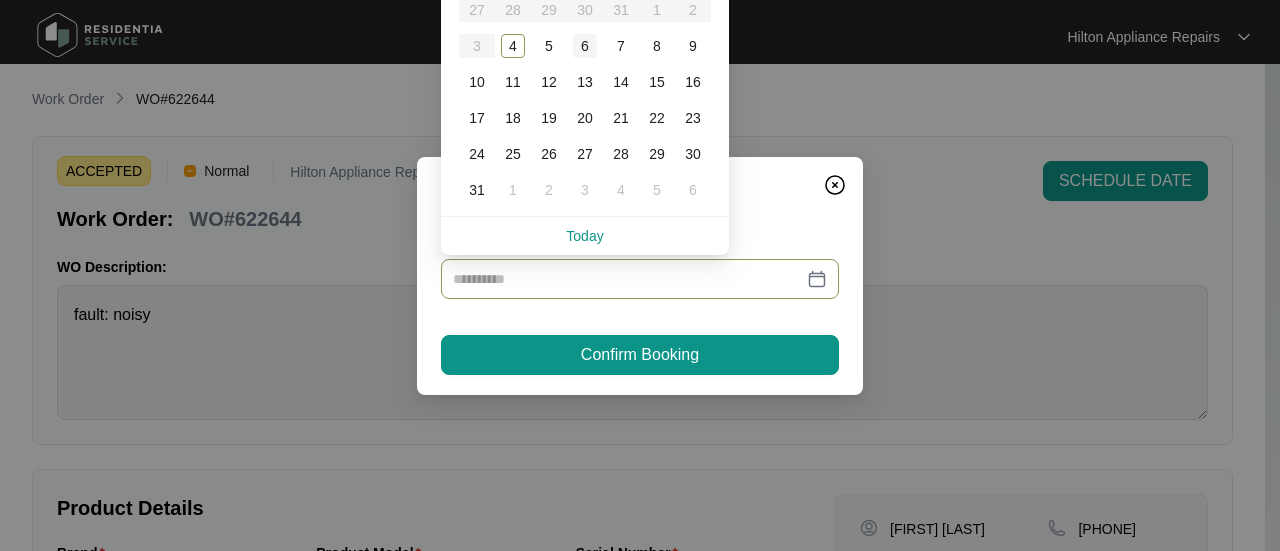 click on "6" at bounding box center (585, 46) 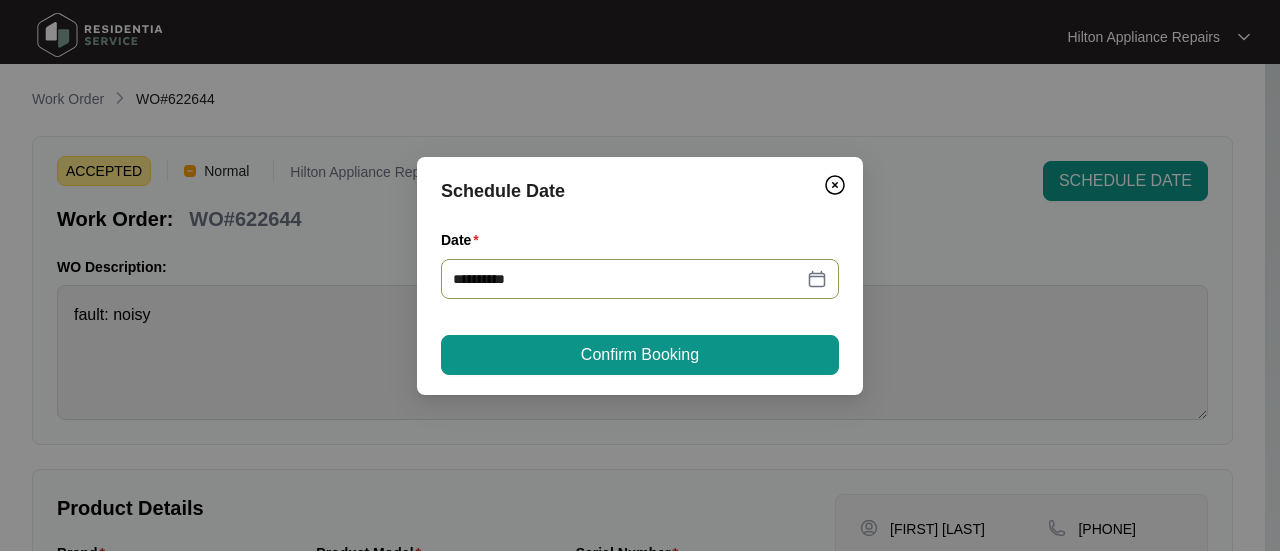 type on "**********" 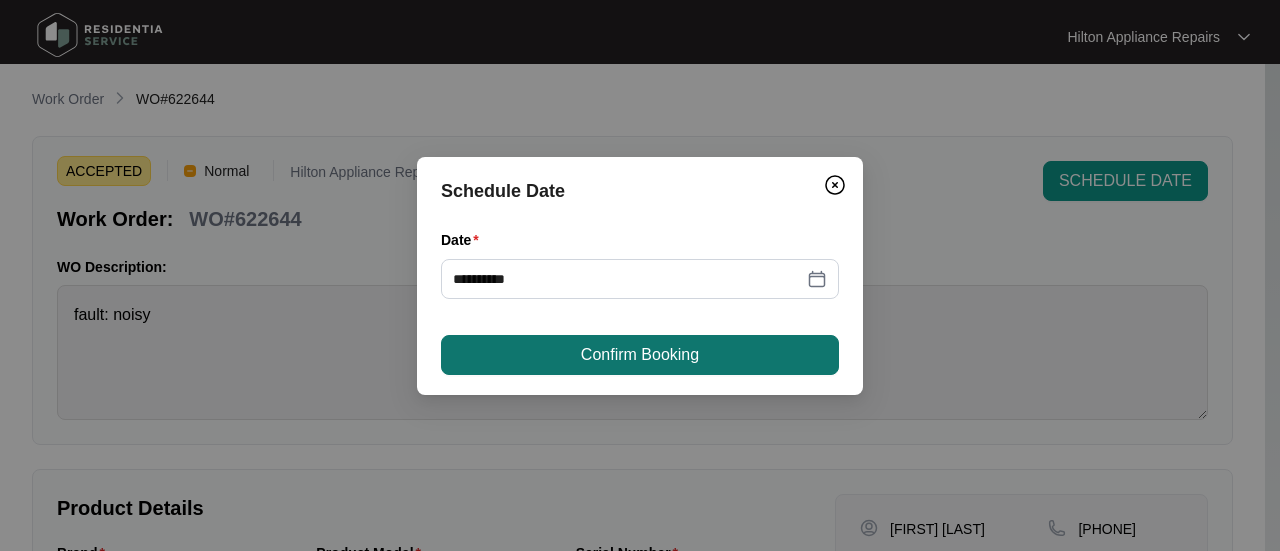 click on "Confirm Booking" at bounding box center (640, 355) 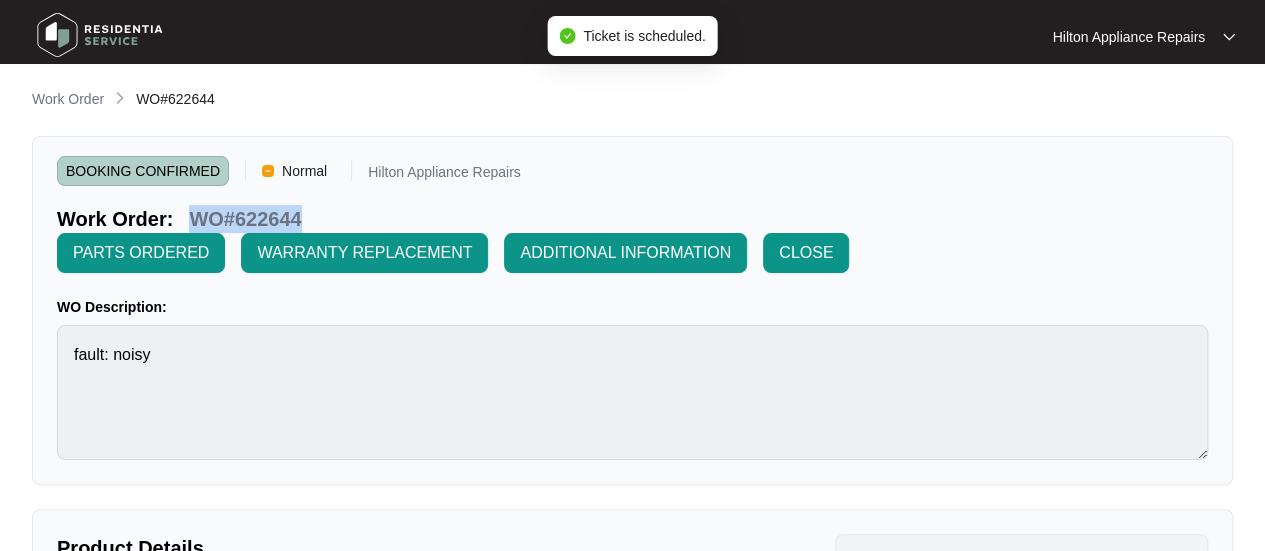 drag, startPoint x: 302, startPoint y: 221, endPoint x: 194, endPoint y: 210, distance: 108.55874 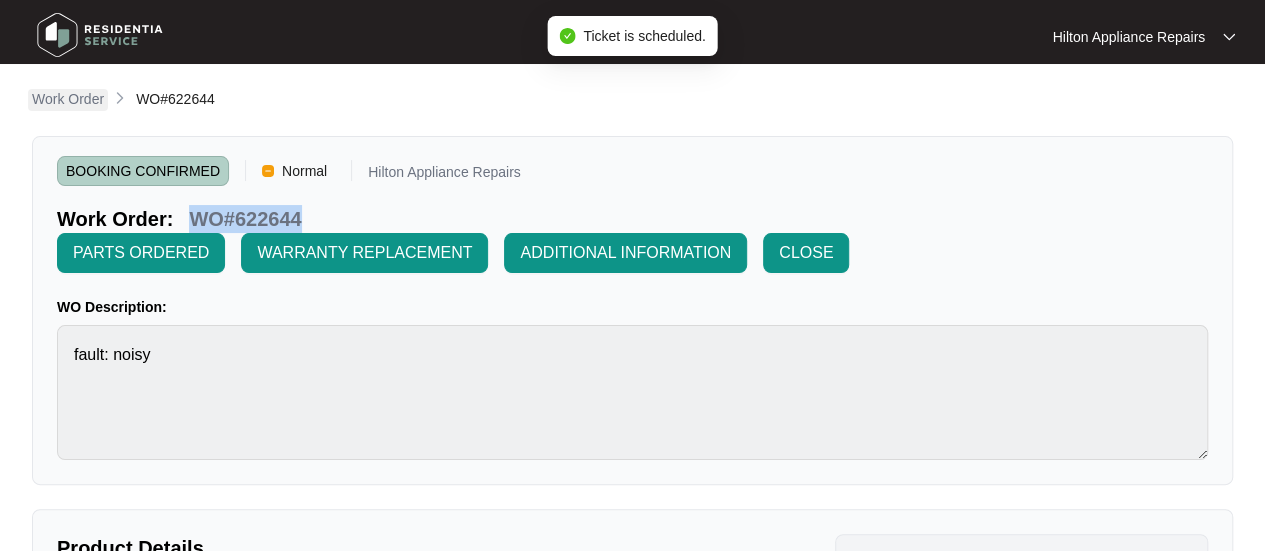 click on "Work Order" at bounding box center [68, 99] 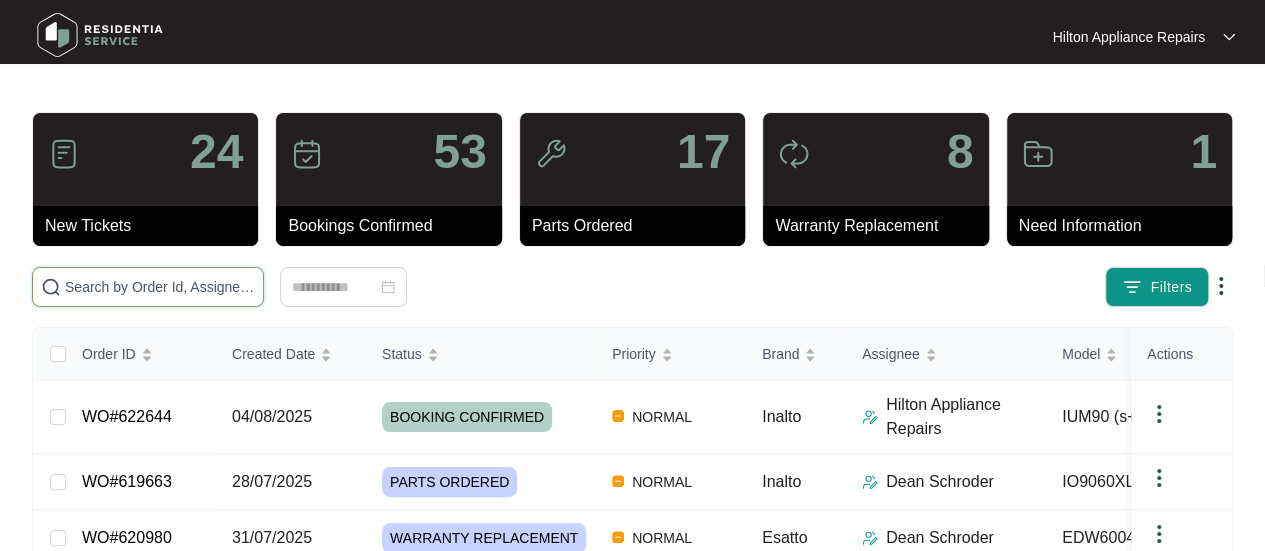 click at bounding box center (160, 287) 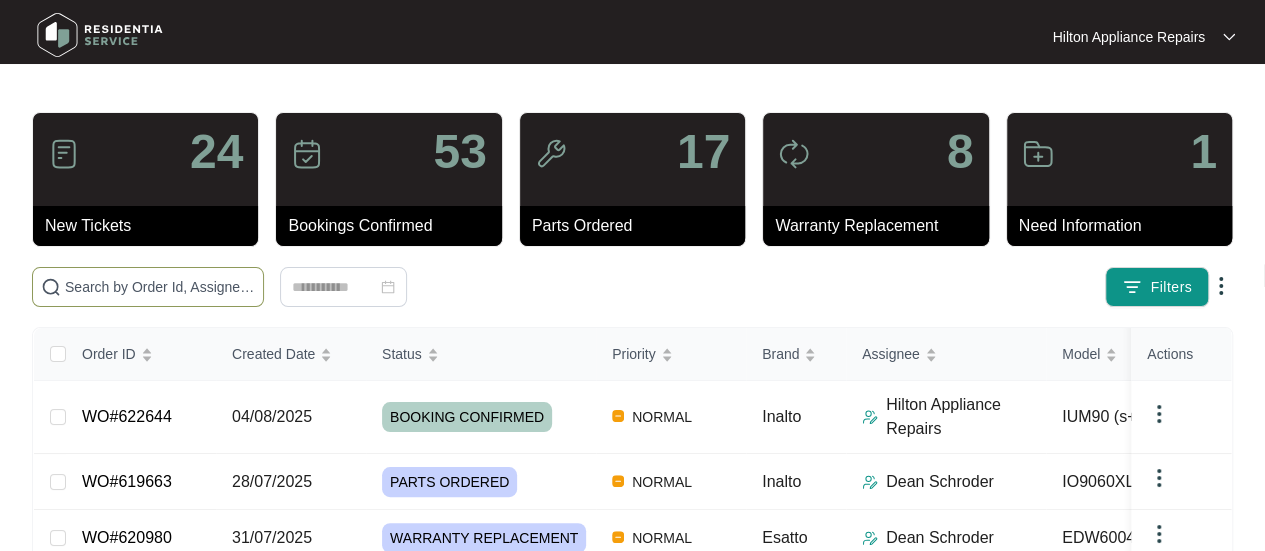paste on "WO#622644" 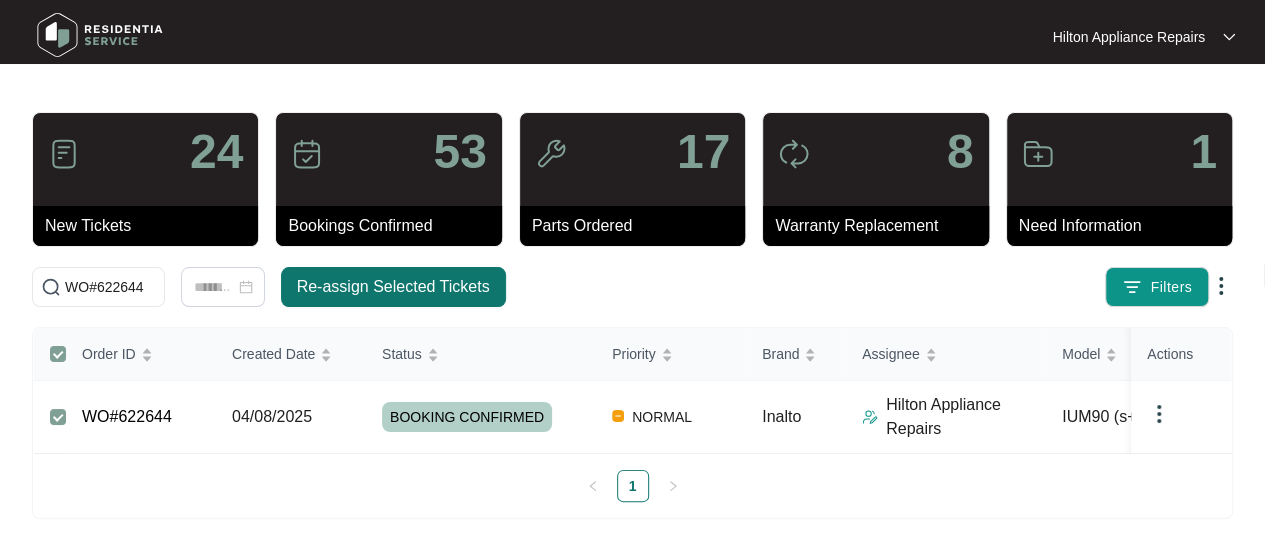 click on "Re-assign Selected Tickets" at bounding box center (393, 287) 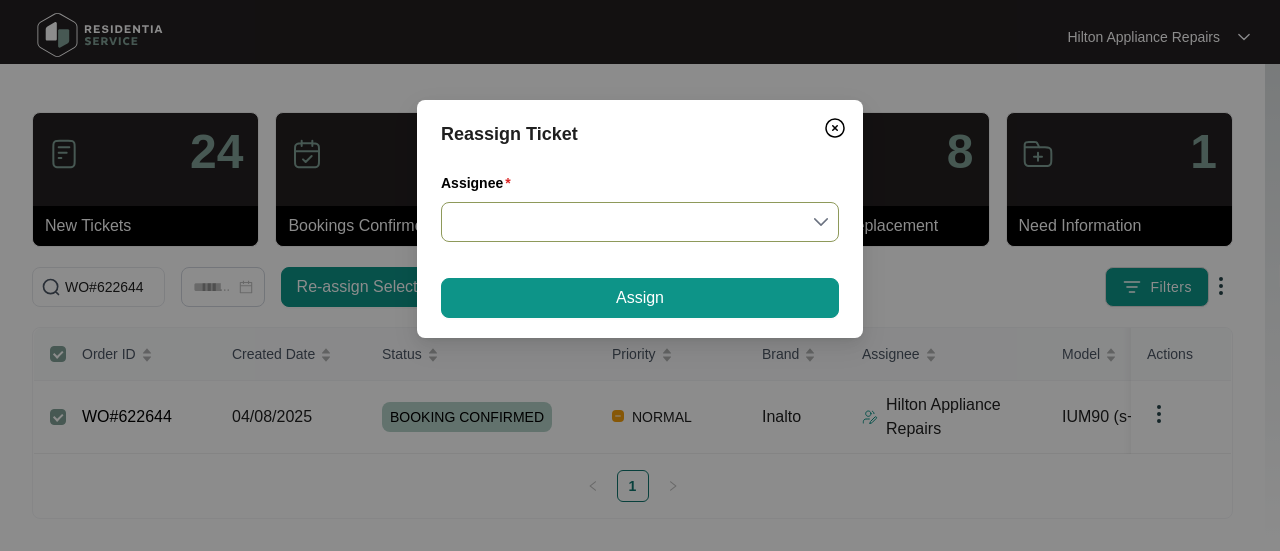 click on "Assignee" at bounding box center (640, 222) 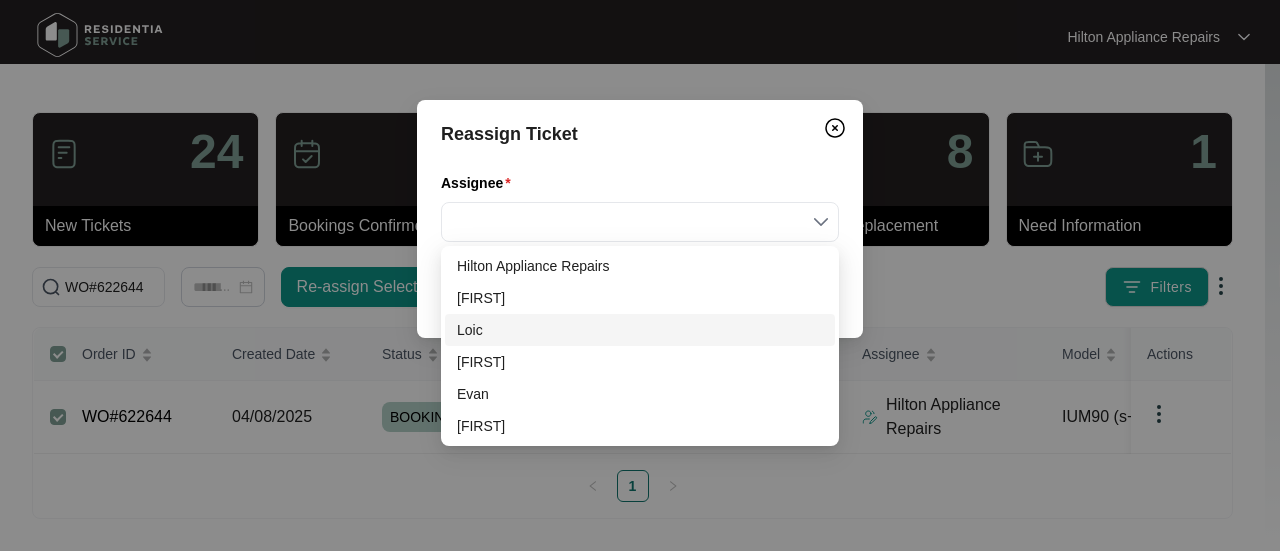 click on "Loic" at bounding box center [640, 330] 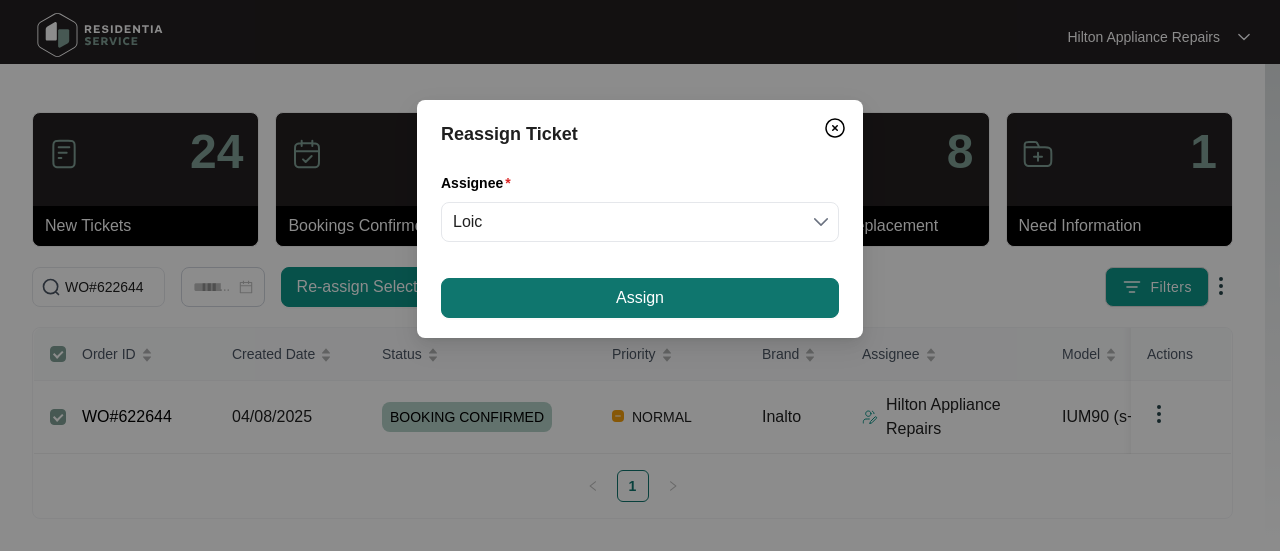 click on "Assign" at bounding box center [640, 298] 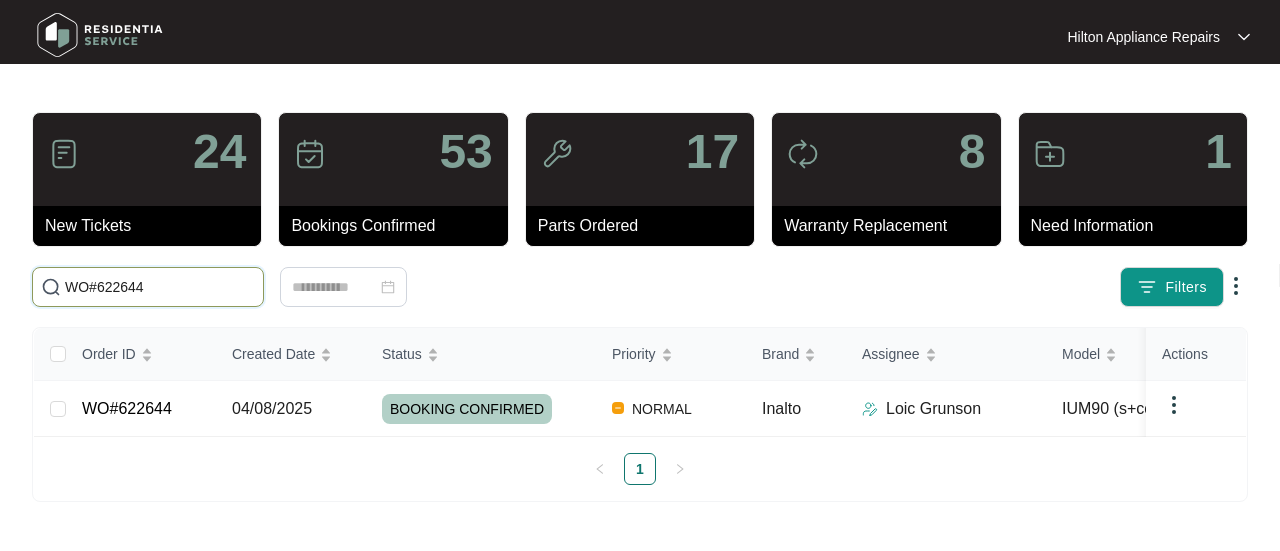 click on "WO#622644" at bounding box center [160, 287] 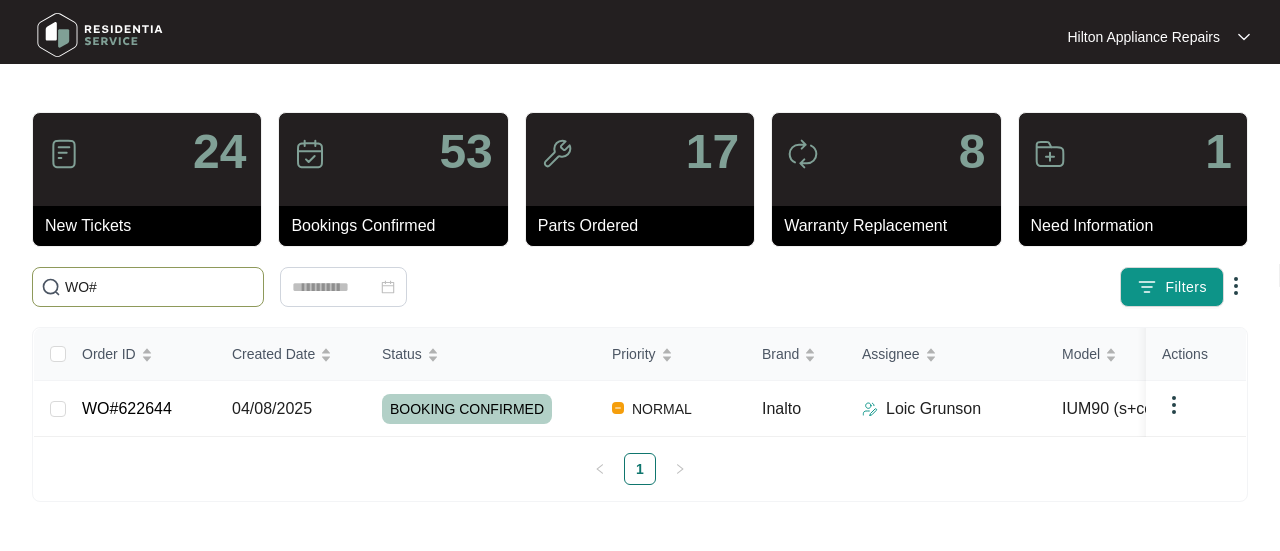 paste on "[NUMBER]" 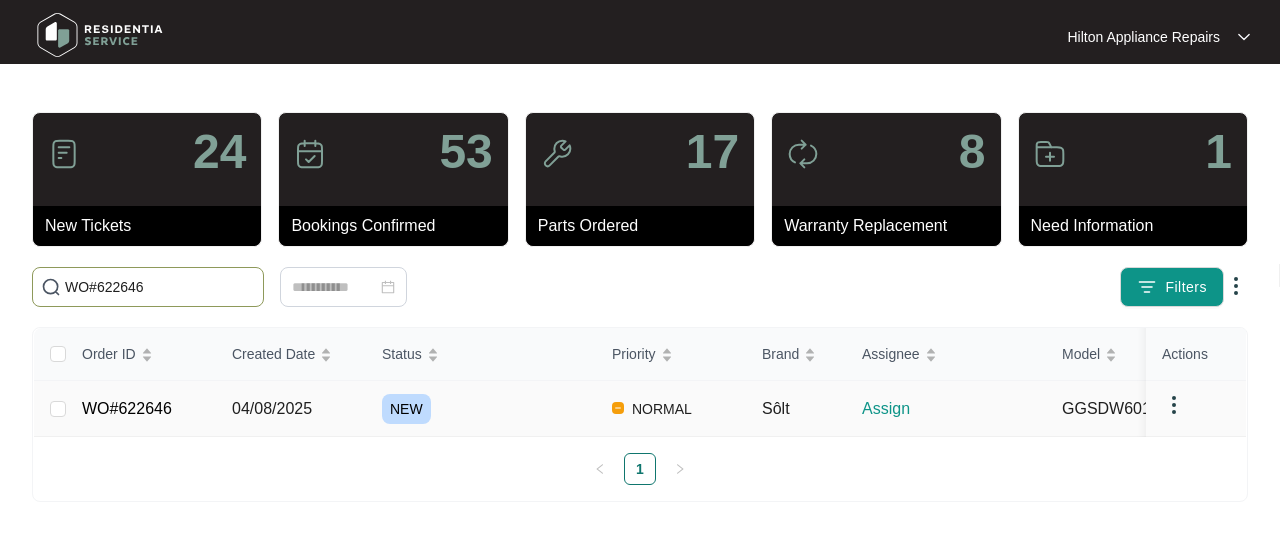 type on "WO#622646" 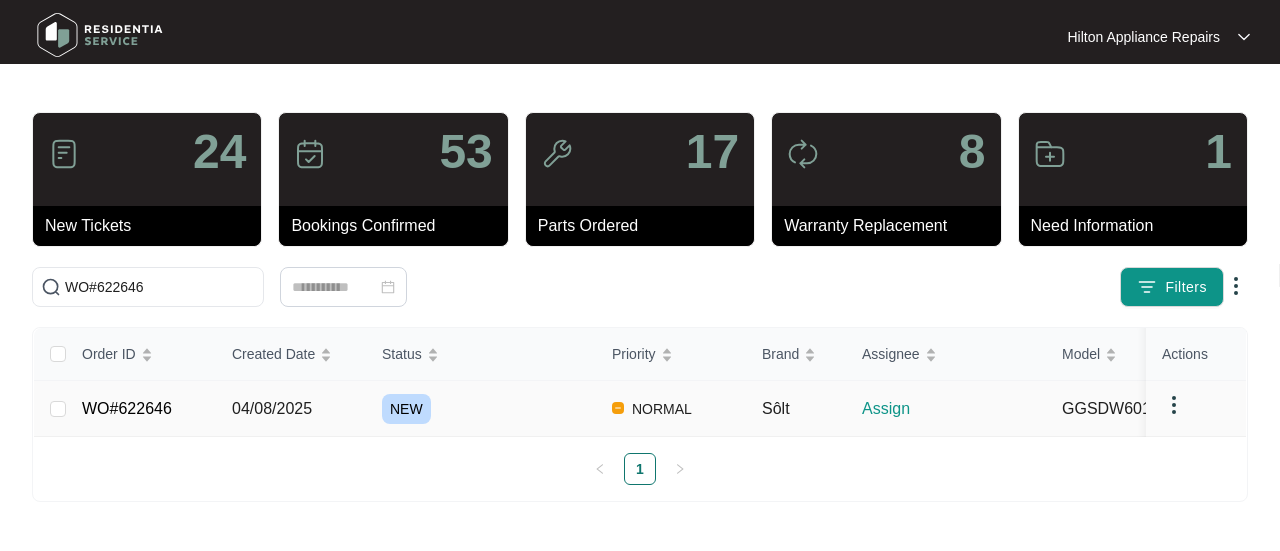 click on "04/08/2025" at bounding box center [272, 408] 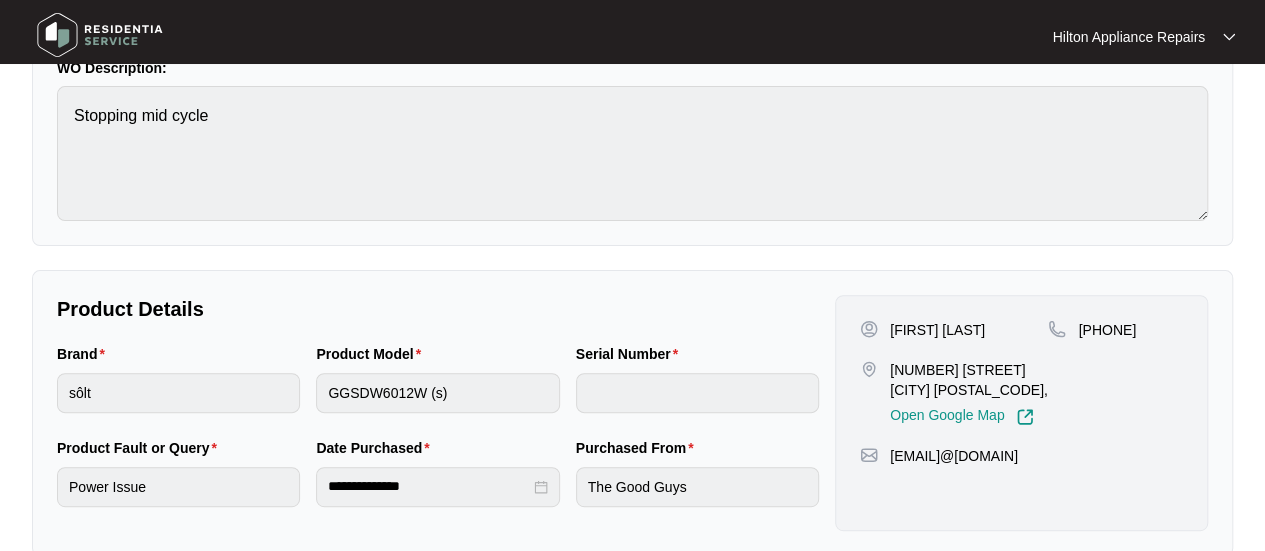 scroll, scrollTop: 200, scrollLeft: 0, axis: vertical 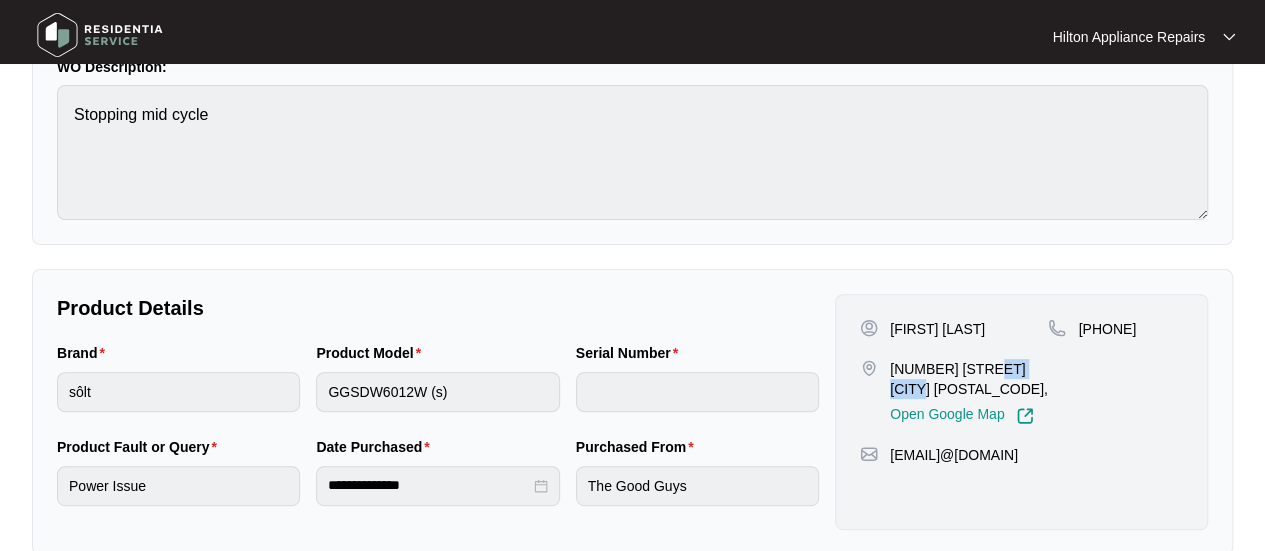 drag, startPoint x: 949, startPoint y: 385, endPoint x: 878, endPoint y: 385, distance: 71 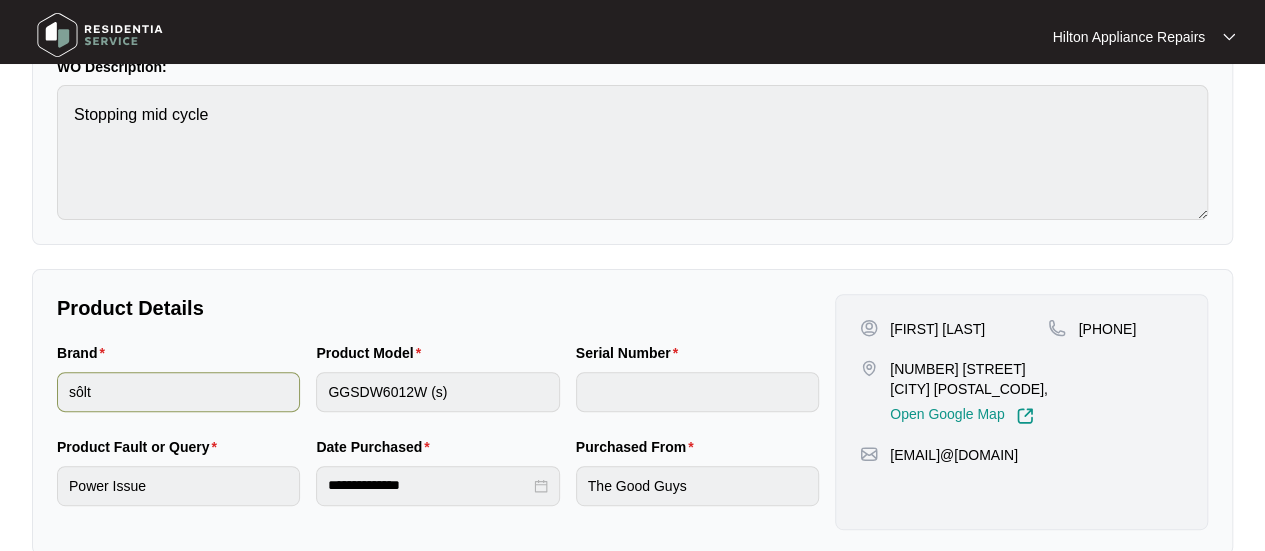 click on "Brand sôlt Product Model GGSDW6012W (s) Serial Number" at bounding box center [438, 389] 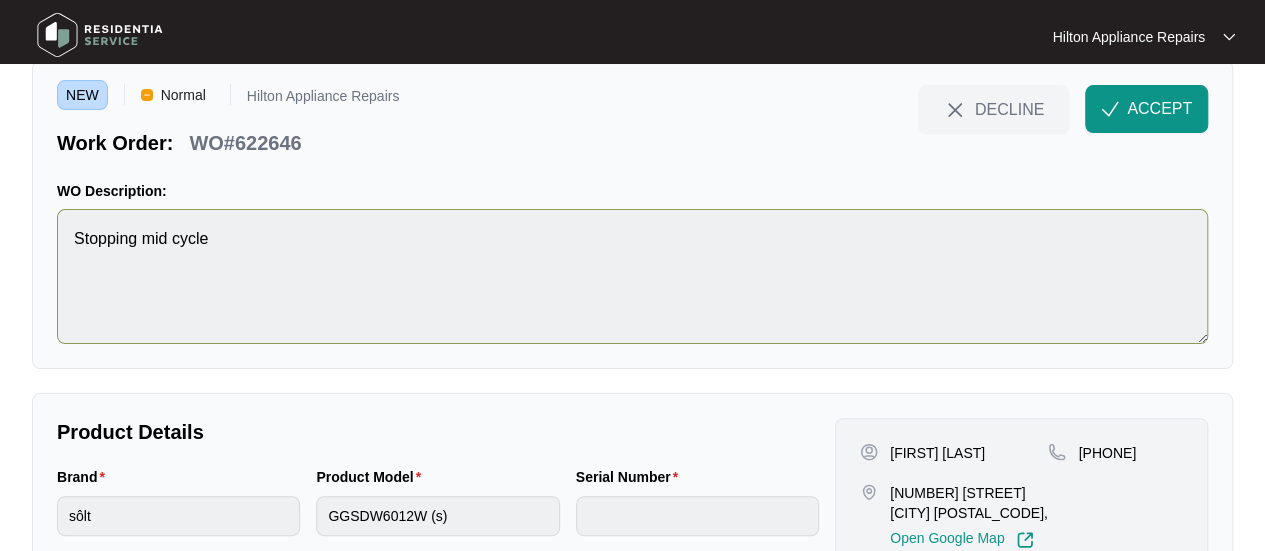 scroll, scrollTop: 0, scrollLeft: 0, axis: both 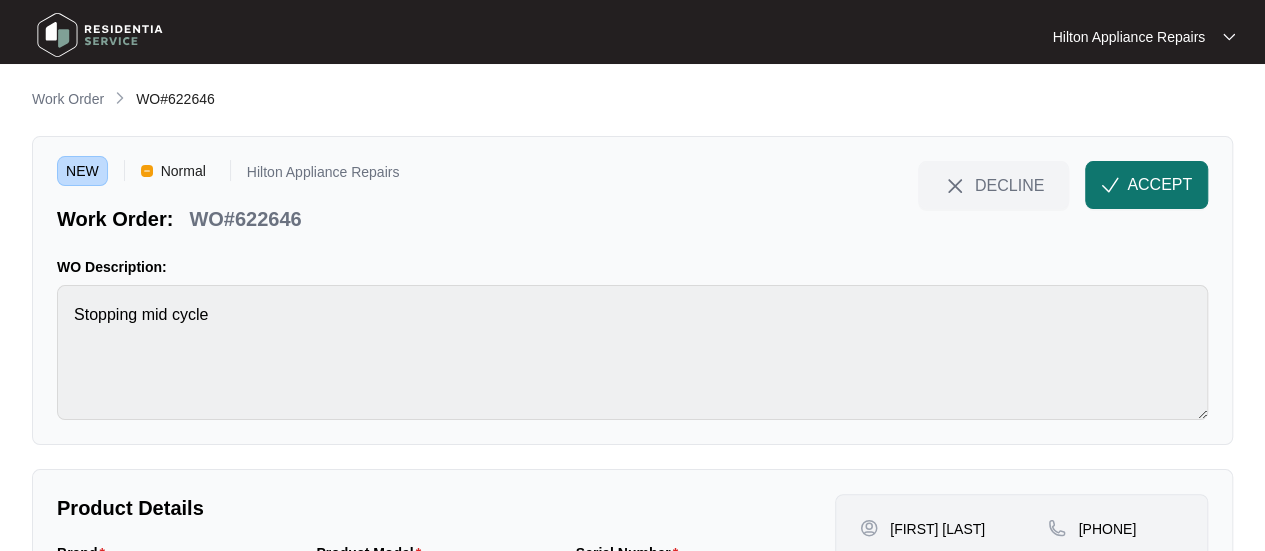 click on "ACCEPT" at bounding box center [1159, 185] 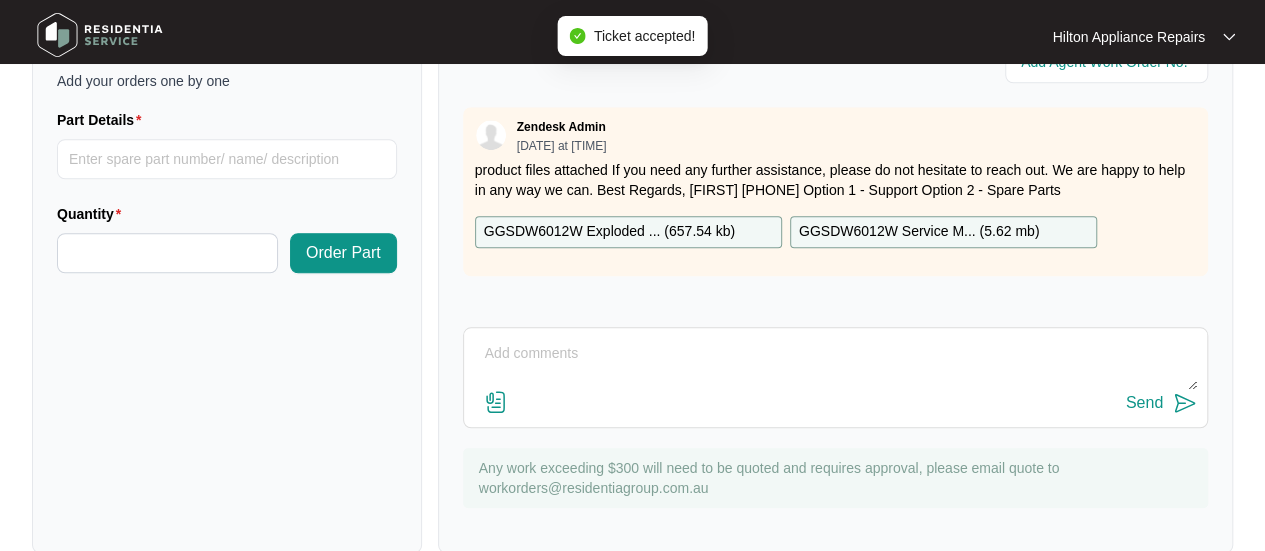 scroll, scrollTop: 791, scrollLeft: 0, axis: vertical 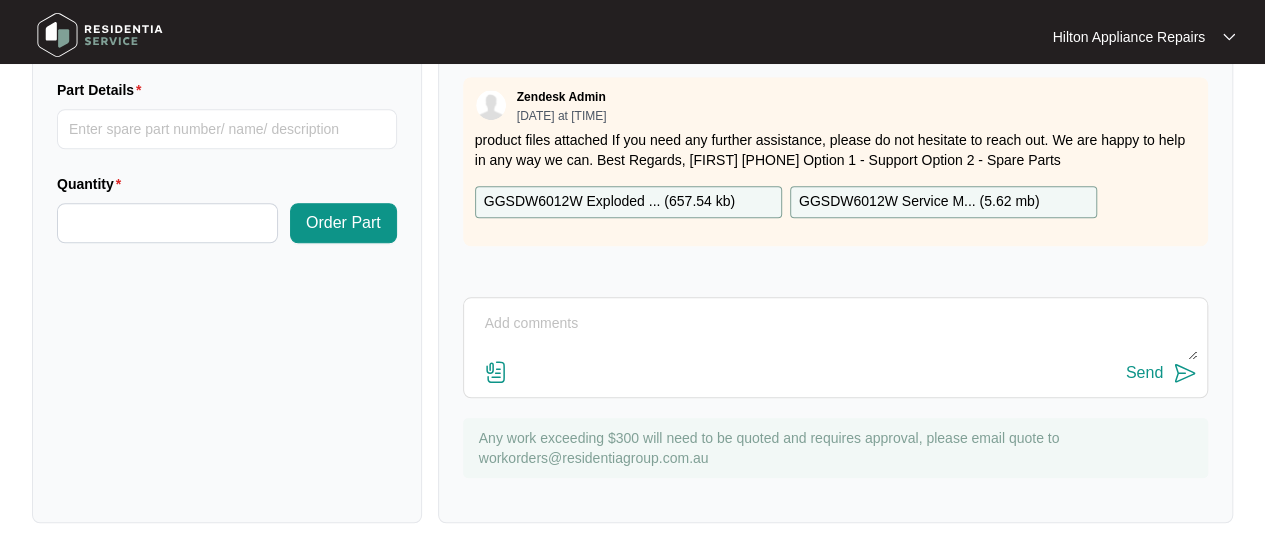 click at bounding box center [835, 334] 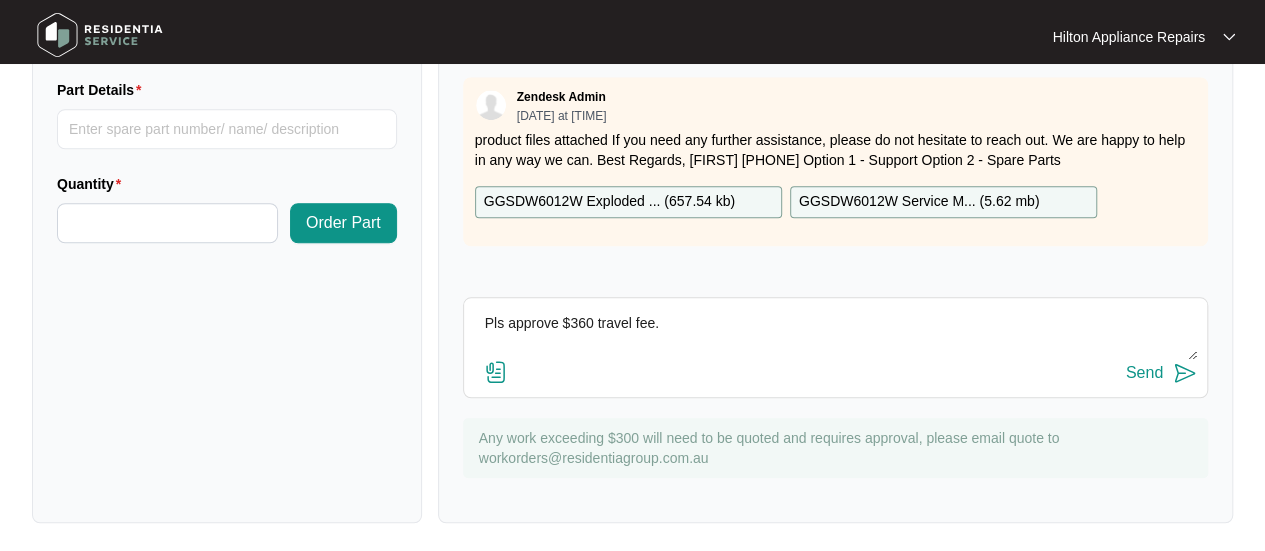 type on "Pls approve $360 travel fee." 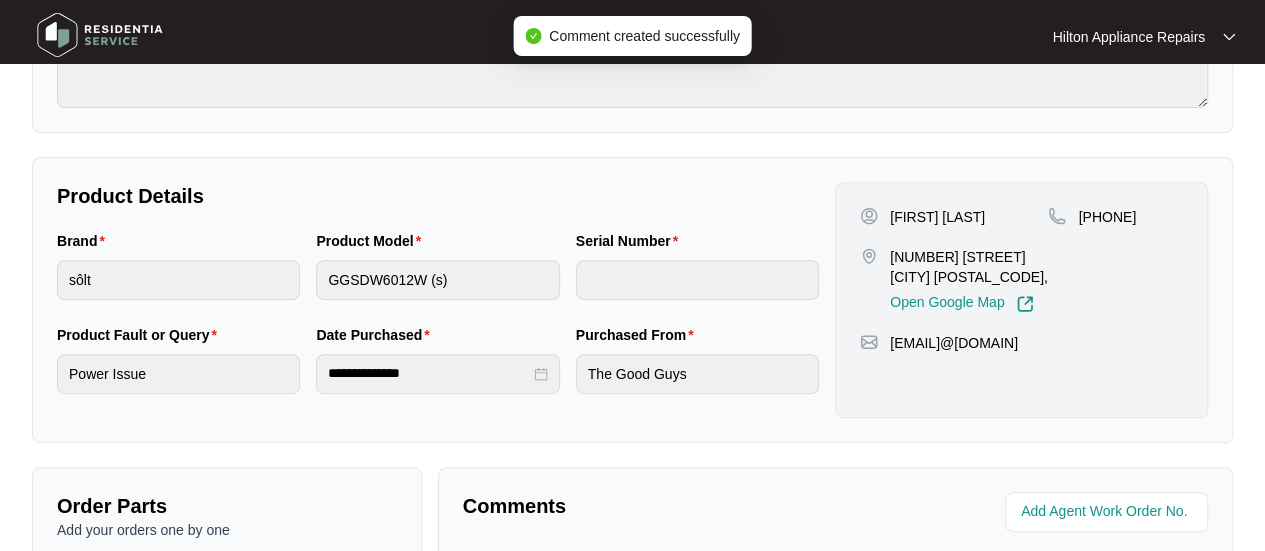 scroll, scrollTop: 400, scrollLeft: 0, axis: vertical 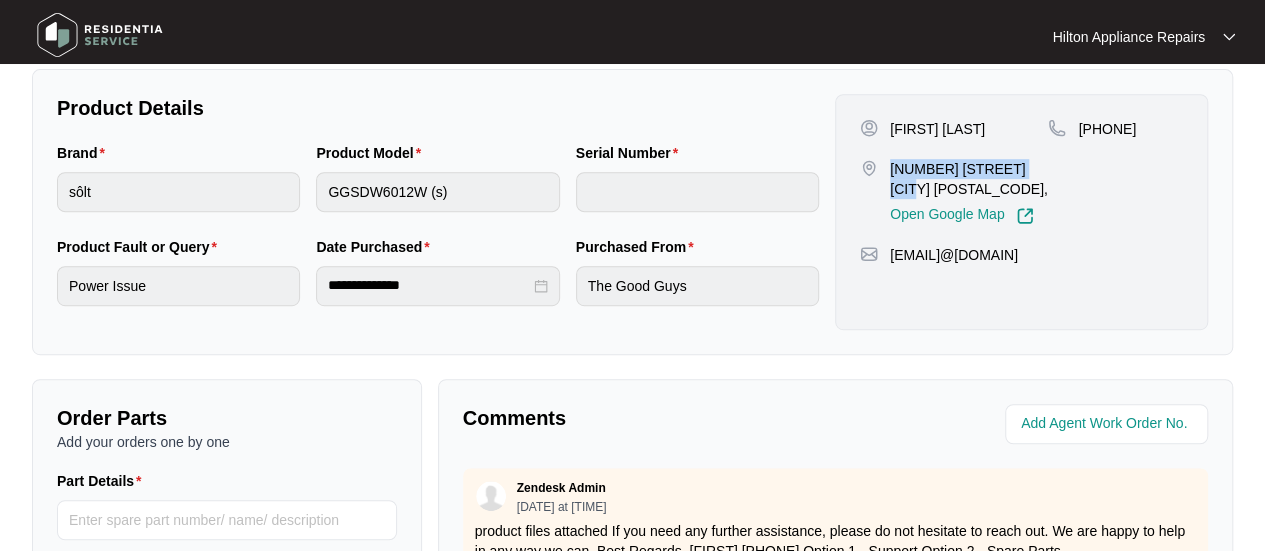 drag, startPoint x: 944, startPoint y: 191, endPoint x: 892, endPoint y: 160, distance: 60.53924 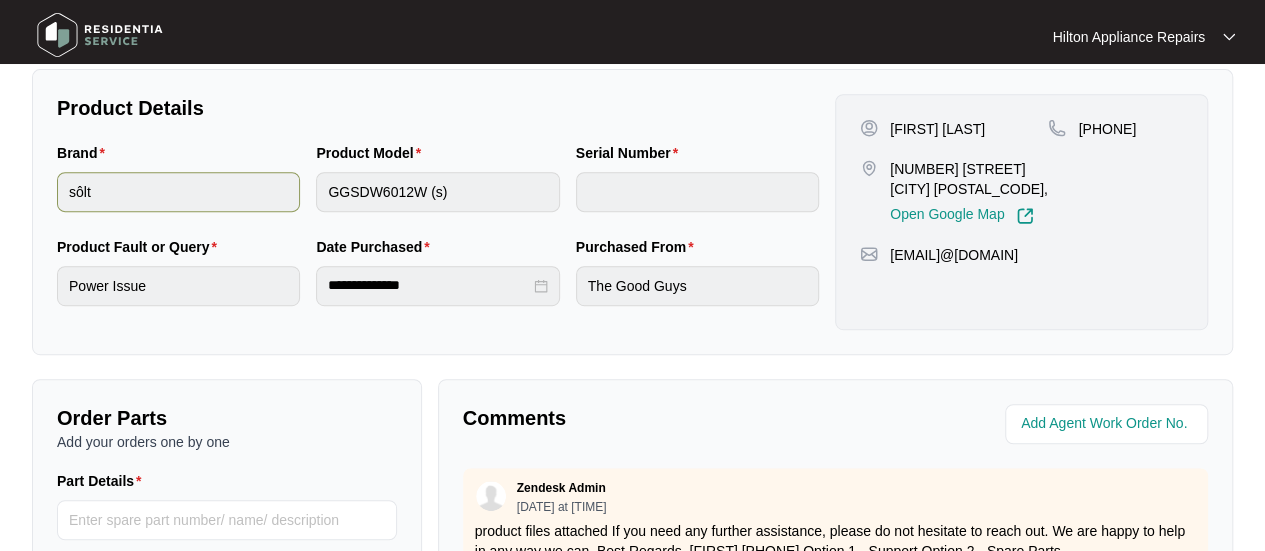 click on "Brand sôlt Product Model GGSDW6012W (s) Serial Number" at bounding box center (438, 189) 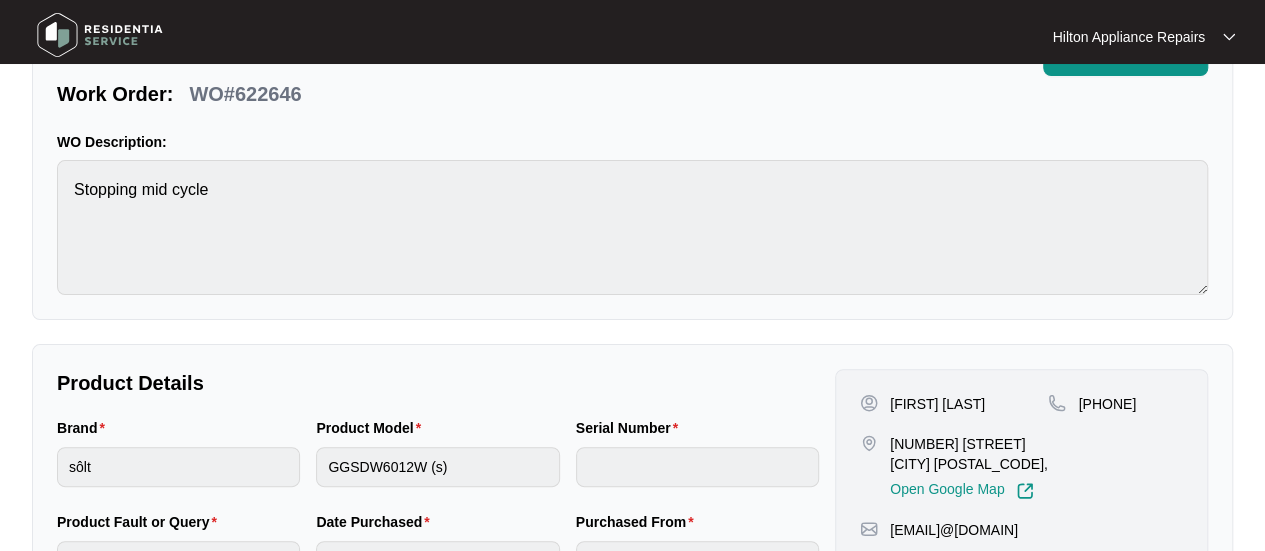 scroll, scrollTop: 0, scrollLeft: 0, axis: both 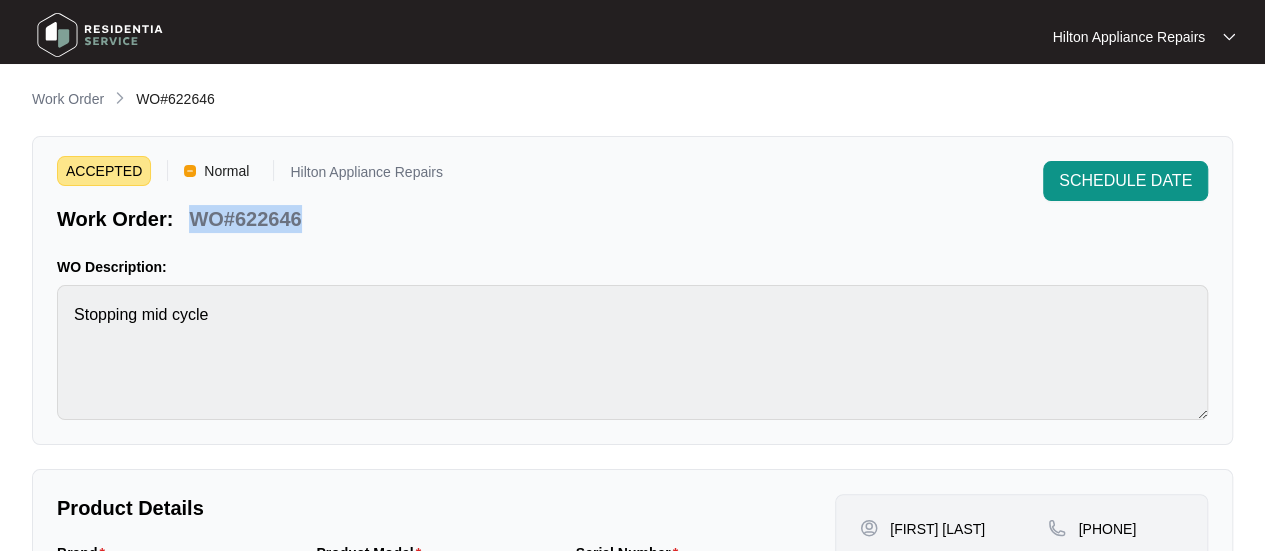drag, startPoint x: 288, startPoint y: 222, endPoint x: 190, endPoint y: 216, distance: 98.1835 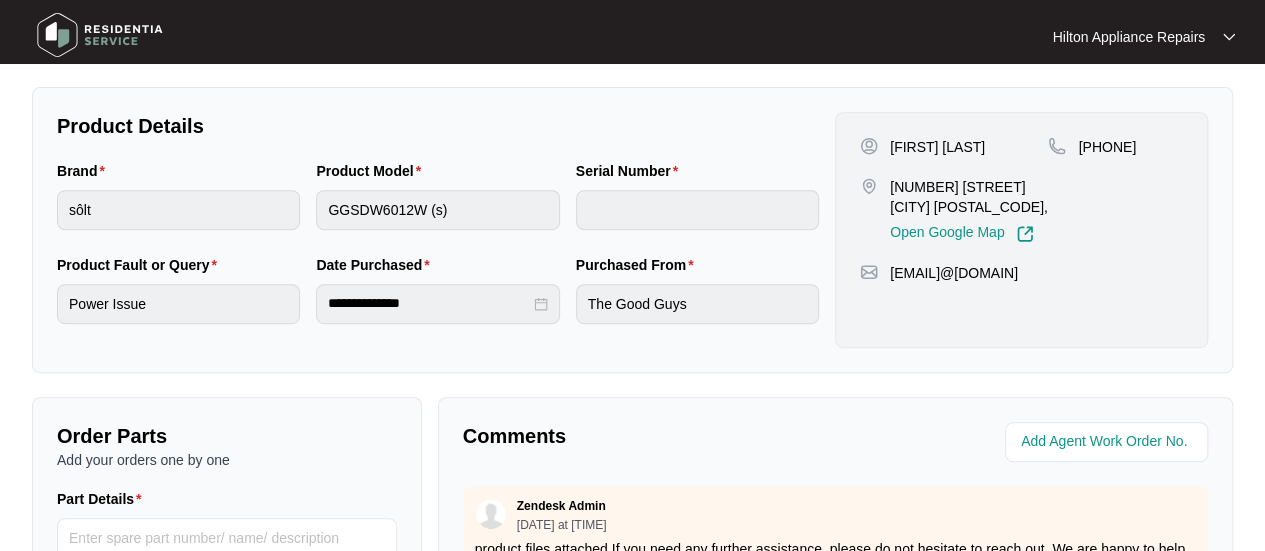 scroll, scrollTop: 500, scrollLeft: 0, axis: vertical 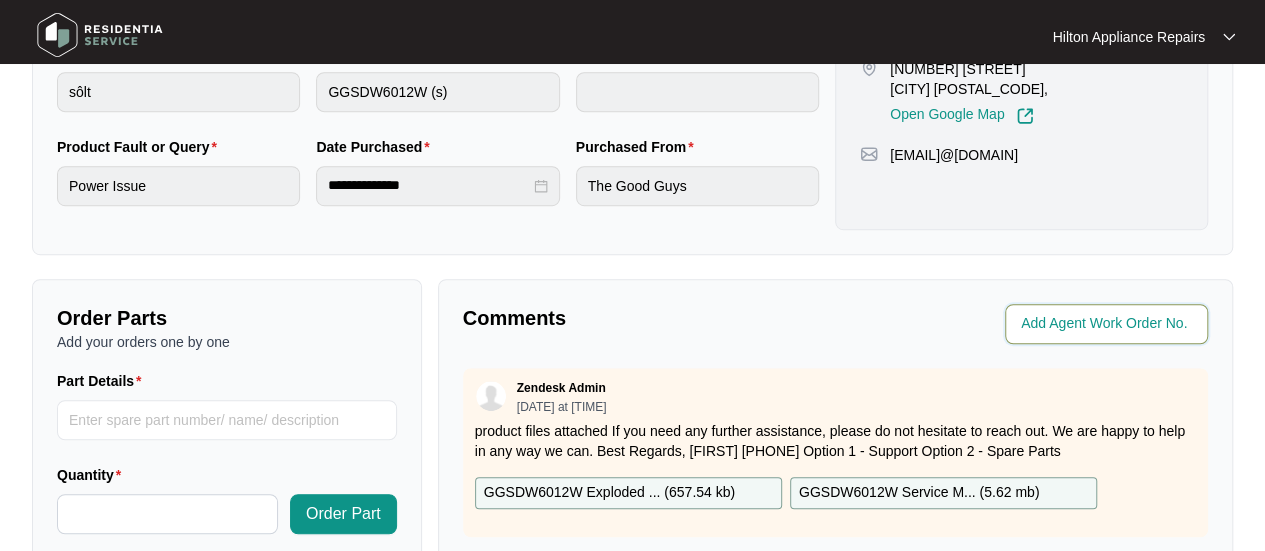 drag, startPoint x: 1048, startPoint y: 315, endPoint x: 1185, endPoint y: 303, distance: 137.52454 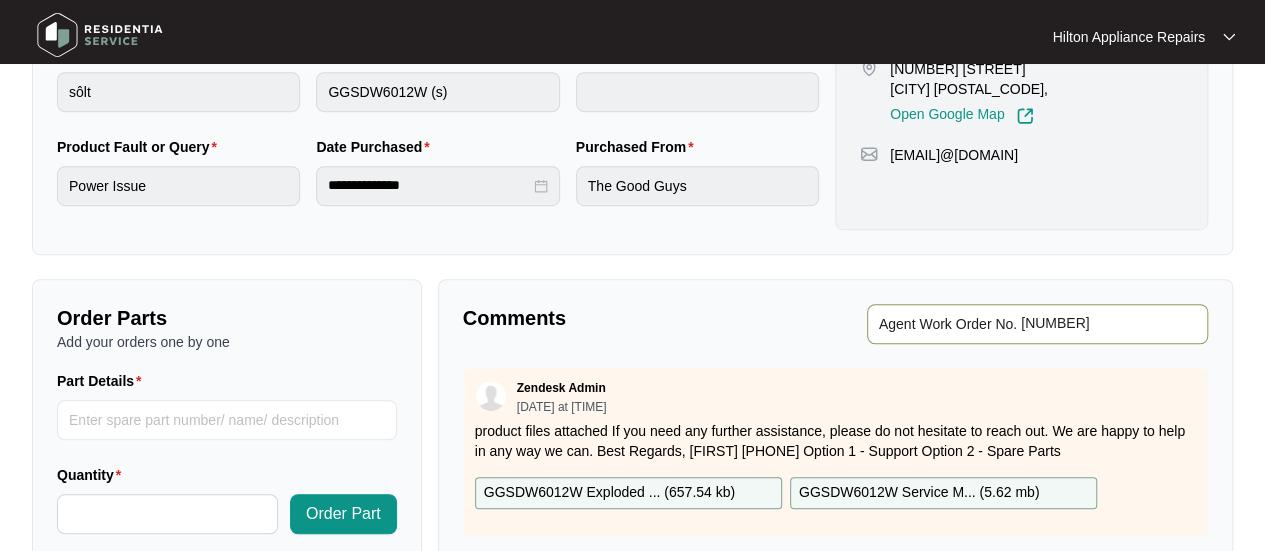 type on "[NUMBER]" 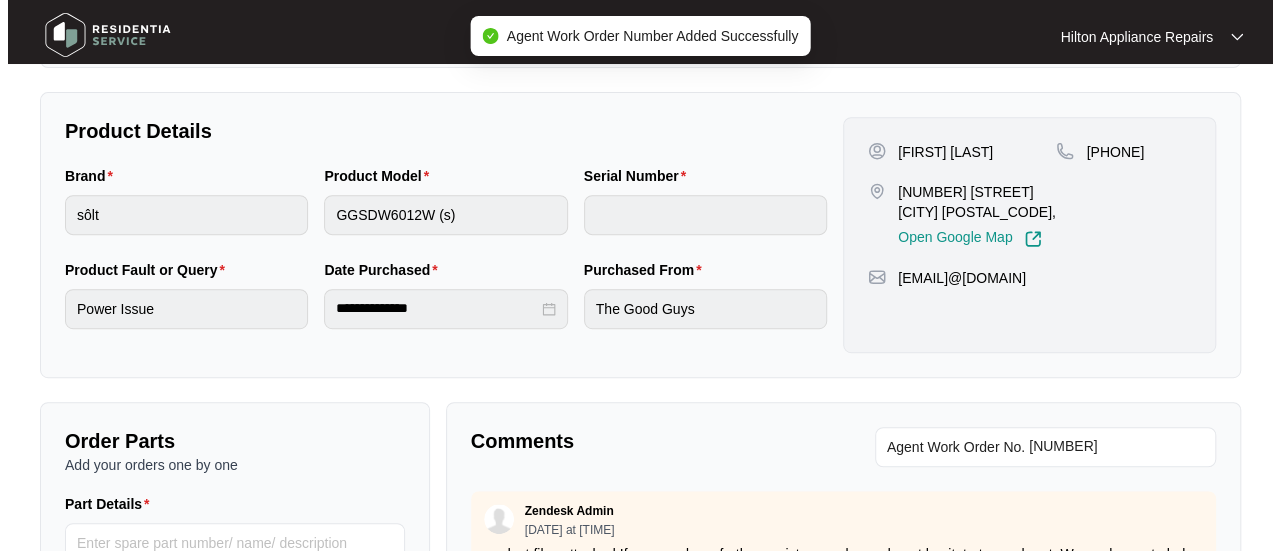 scroll, scrollTop: 0, scrollLeft: 0, axis: both 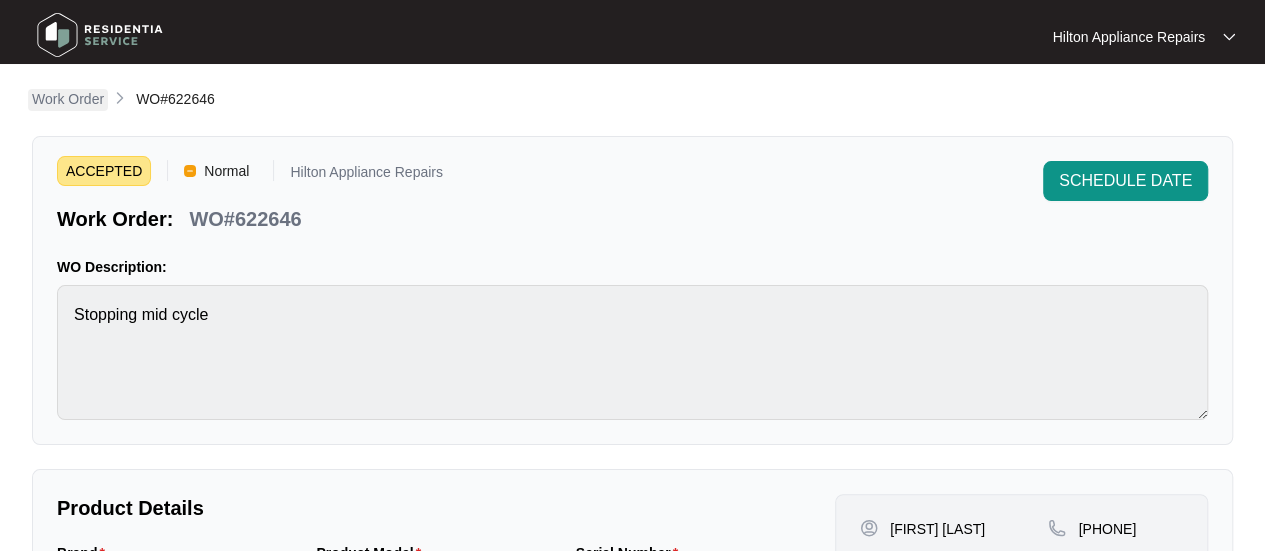 click on "Work Order" at bounding box center [68, 99] 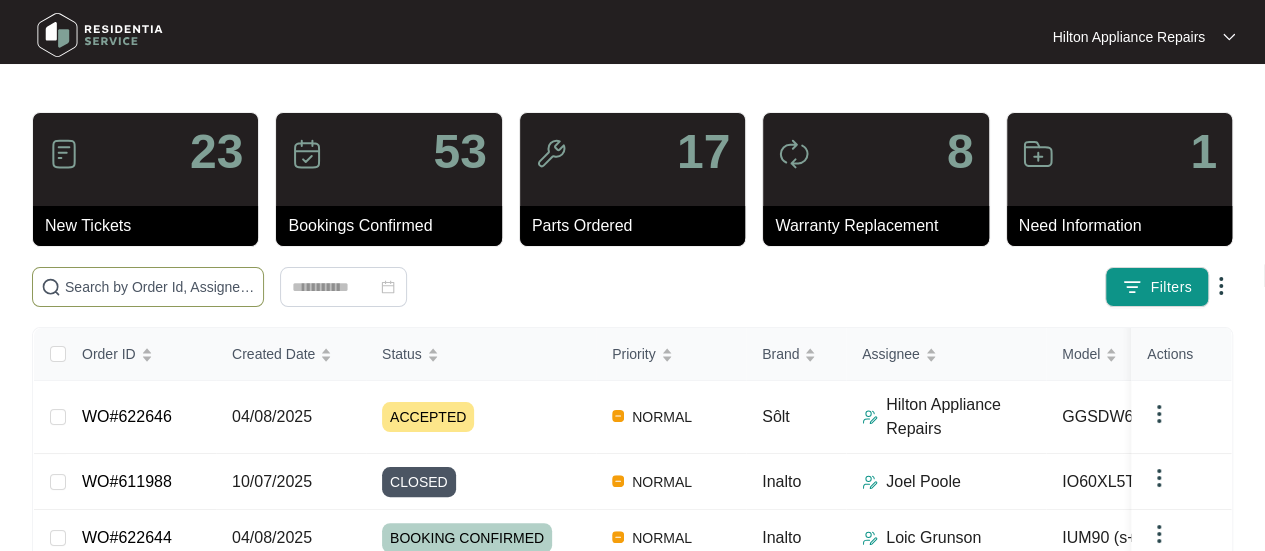 click at bounding box center [160, 287] 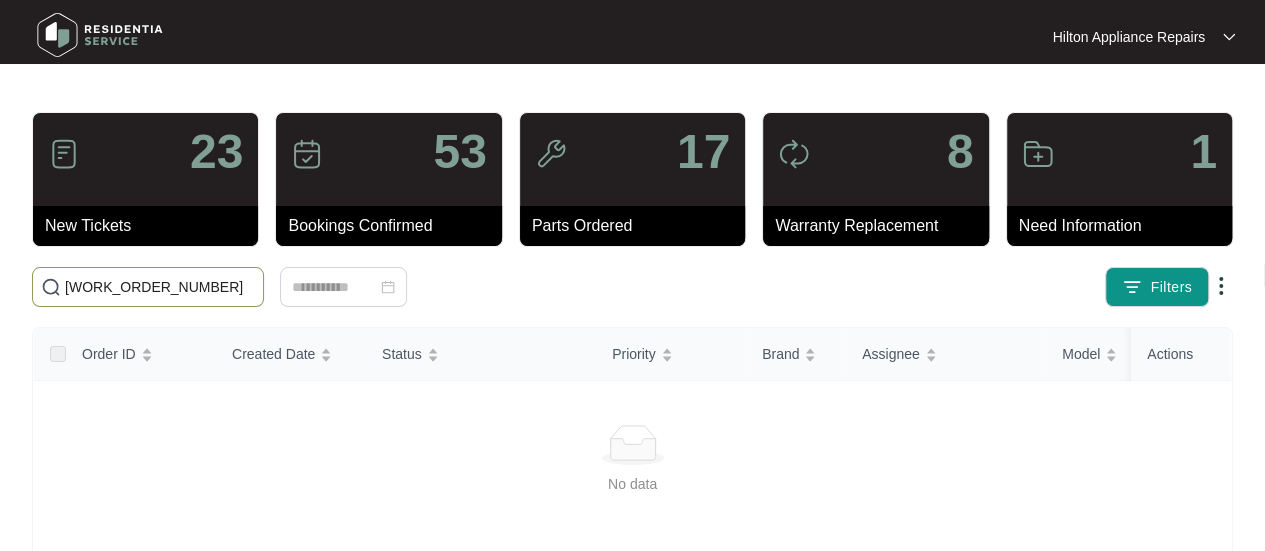click on "[WORK_ORDER_NUMBER]" at bounding box center [160, 287] 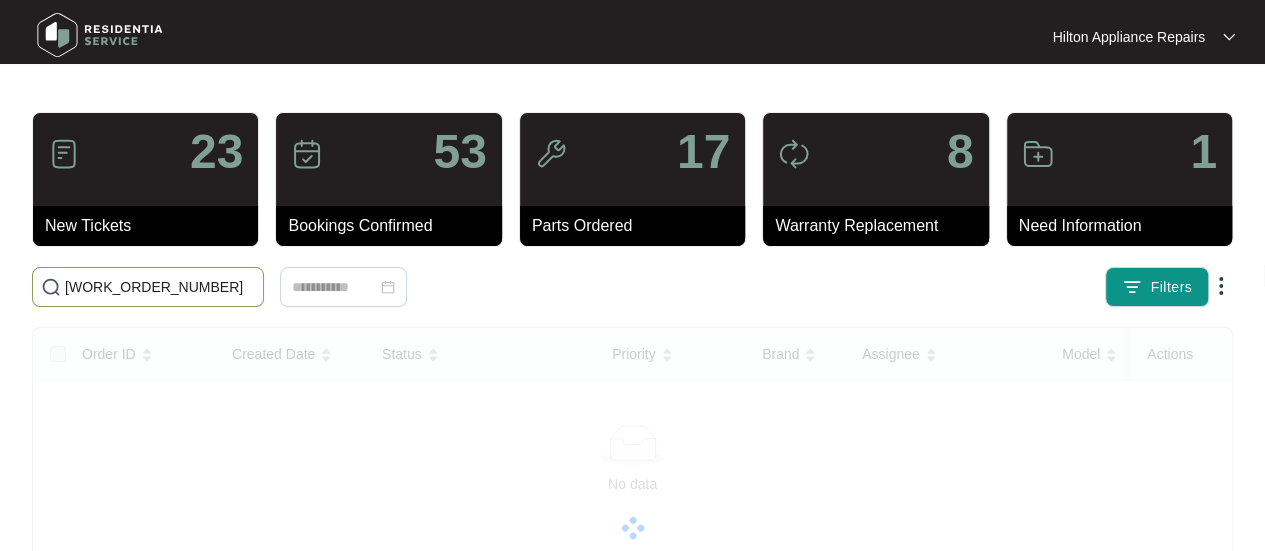 drag, startPoint x: 37, startPoint y: 285, endPoint x: -119, endPoint y: 286, distance: 156.0032 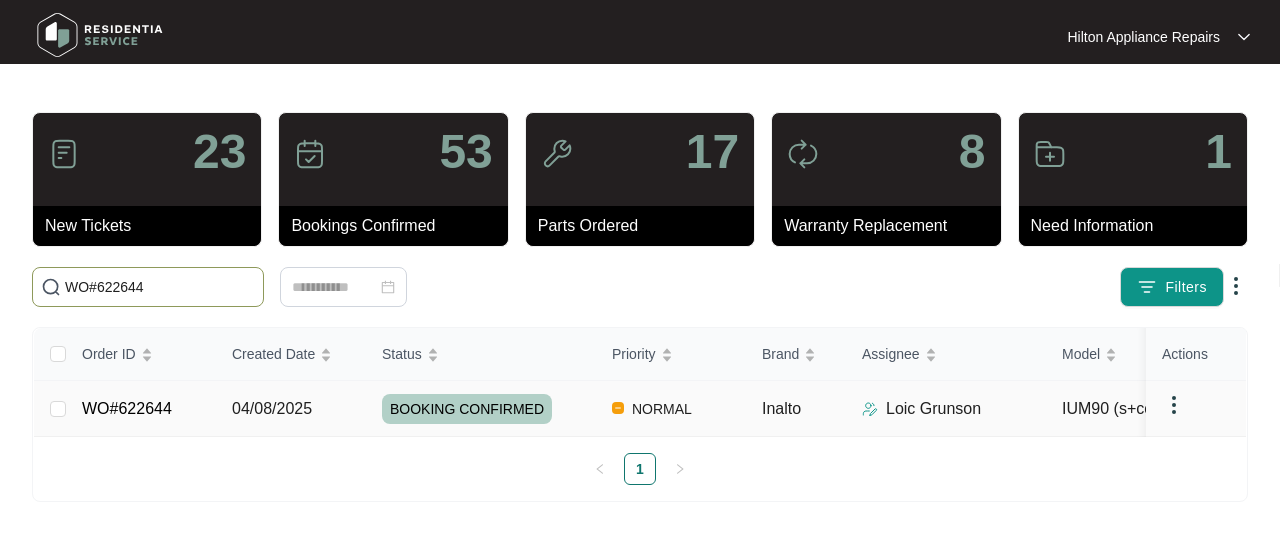 type on "WO#622644" 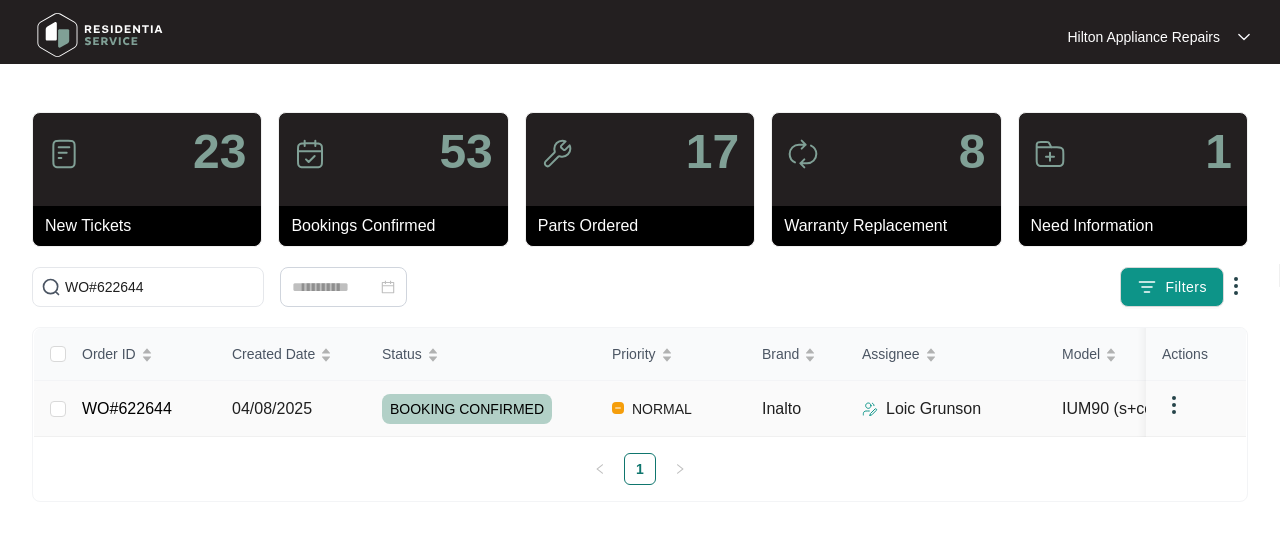 click on "04/08/2025" at bounding box center [272, 408] 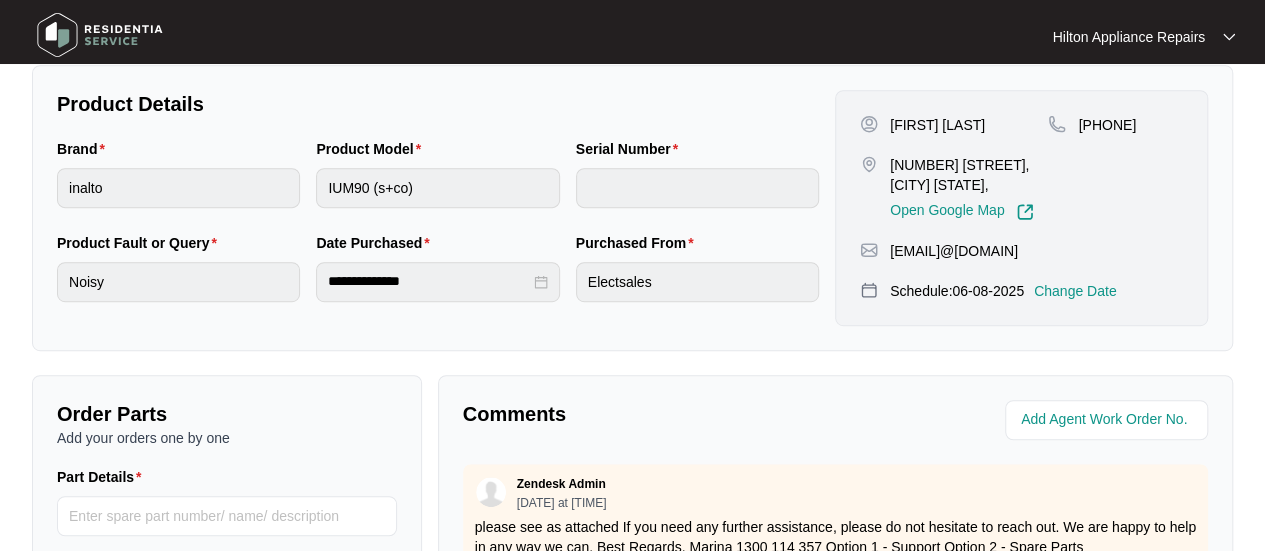 scroll, scrollTop: 600, scrollLeft: 0, axis: vertical 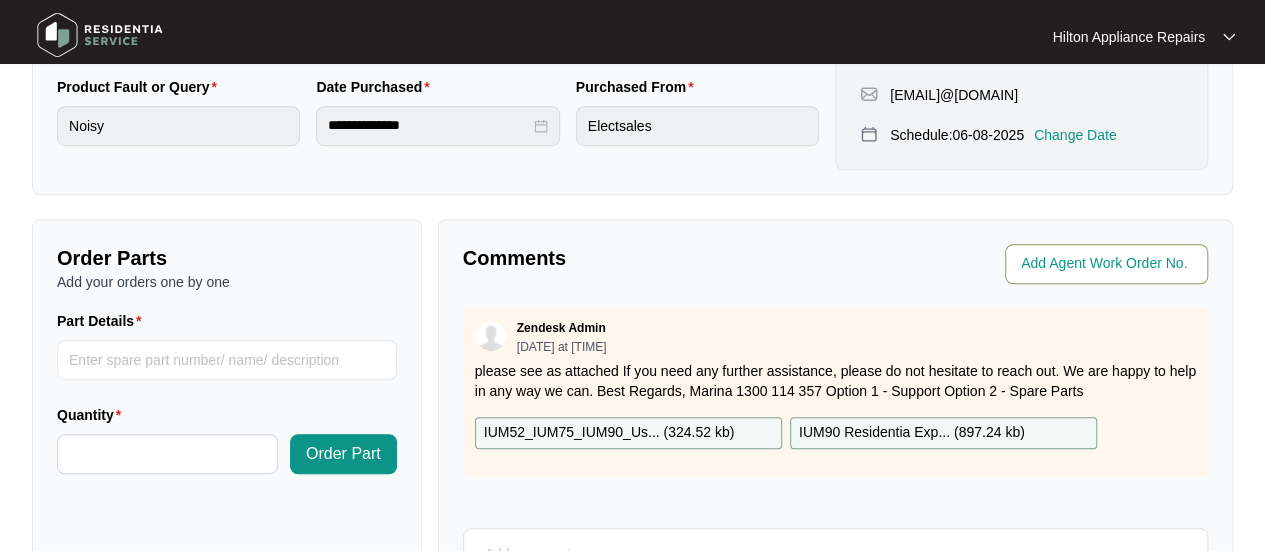 click at bounding box center [1108, 264] 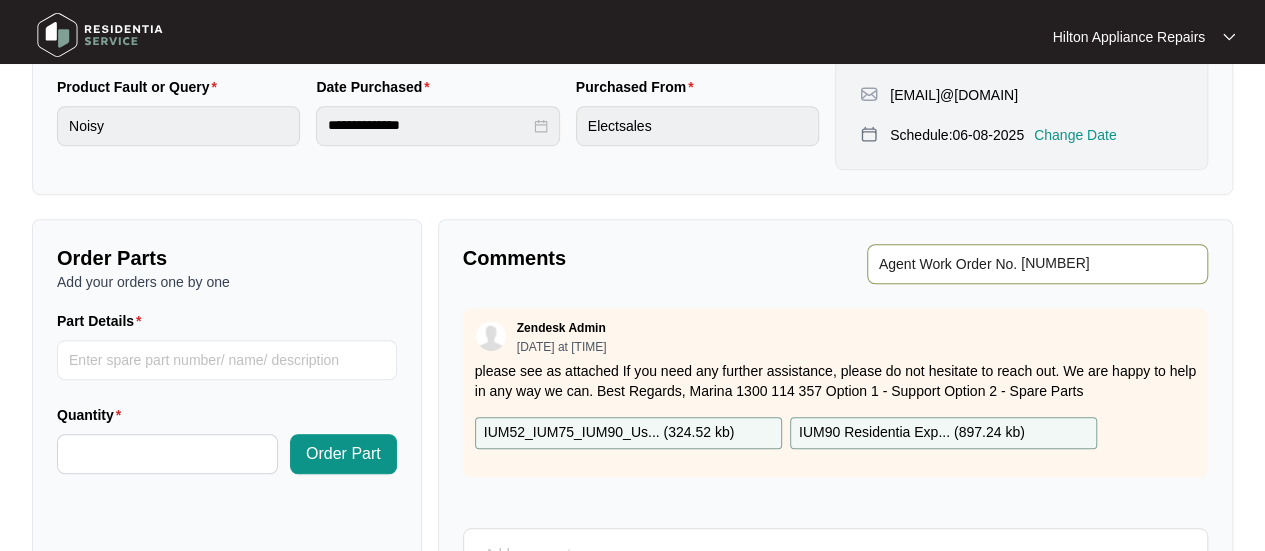 type on "[NUMBER]" 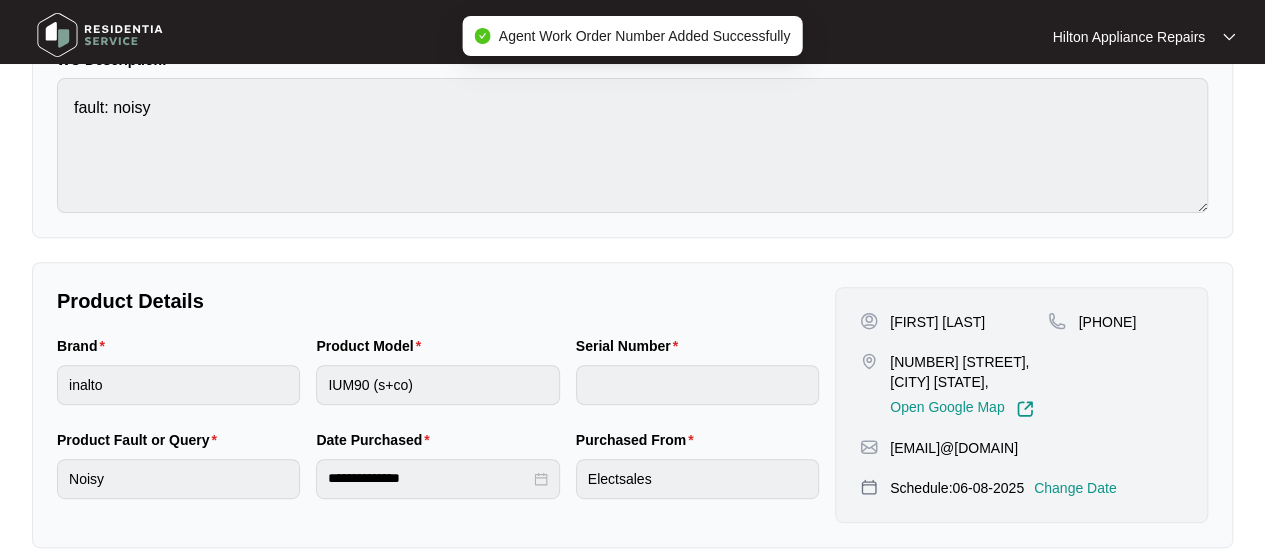 scroll, scrollTop: 0, scrollLeft: 0, axis: both 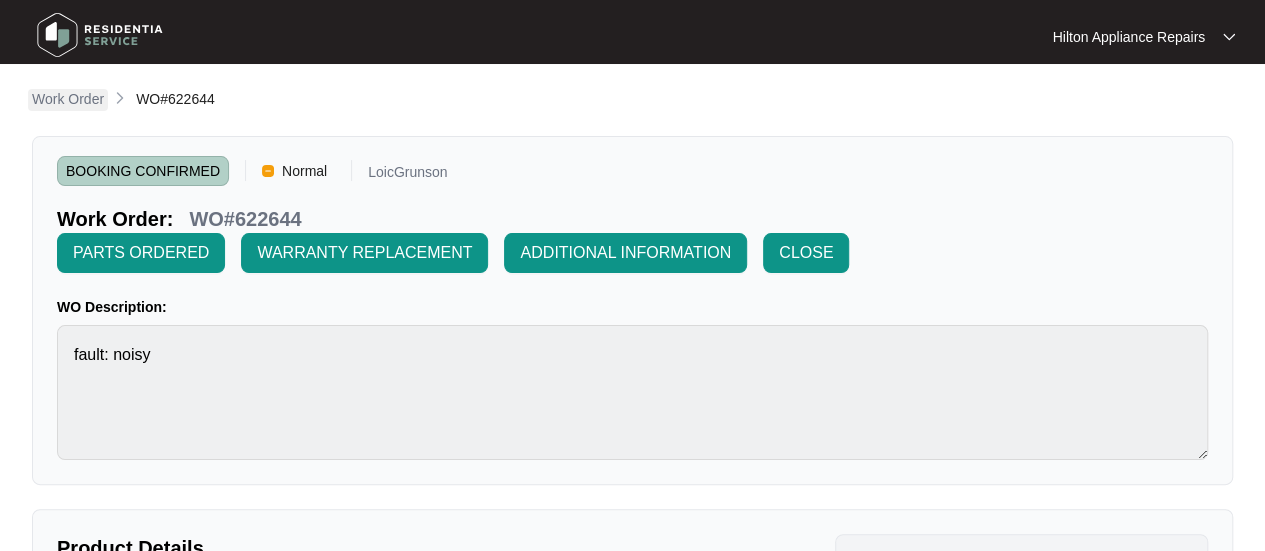 click on "Work Order" at bounding box center (68, 99) 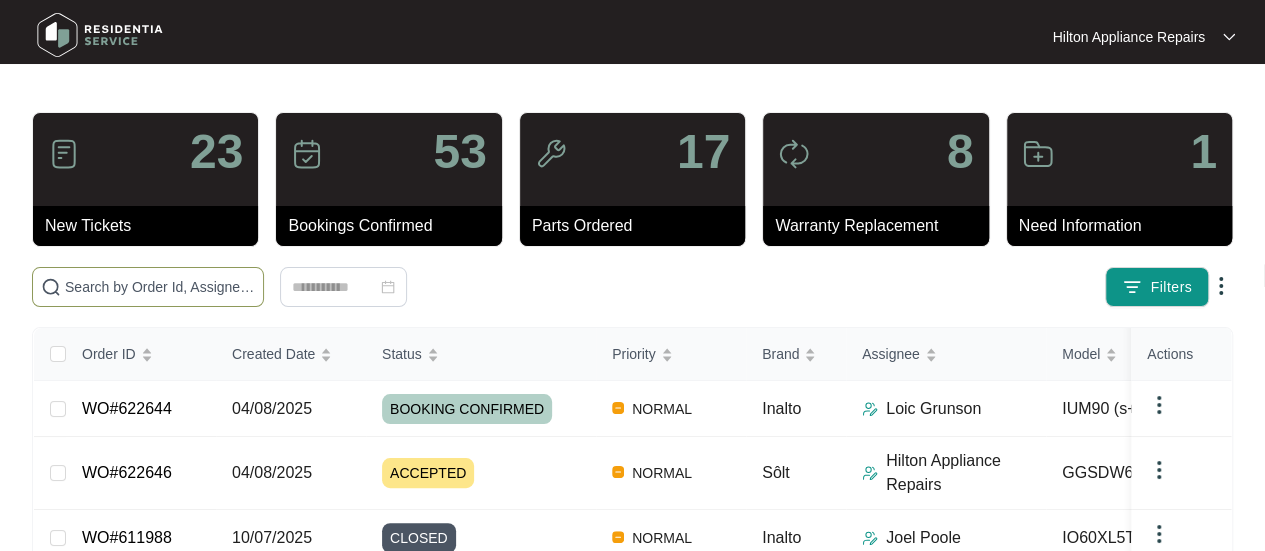 click at bounding box center [160, 287] 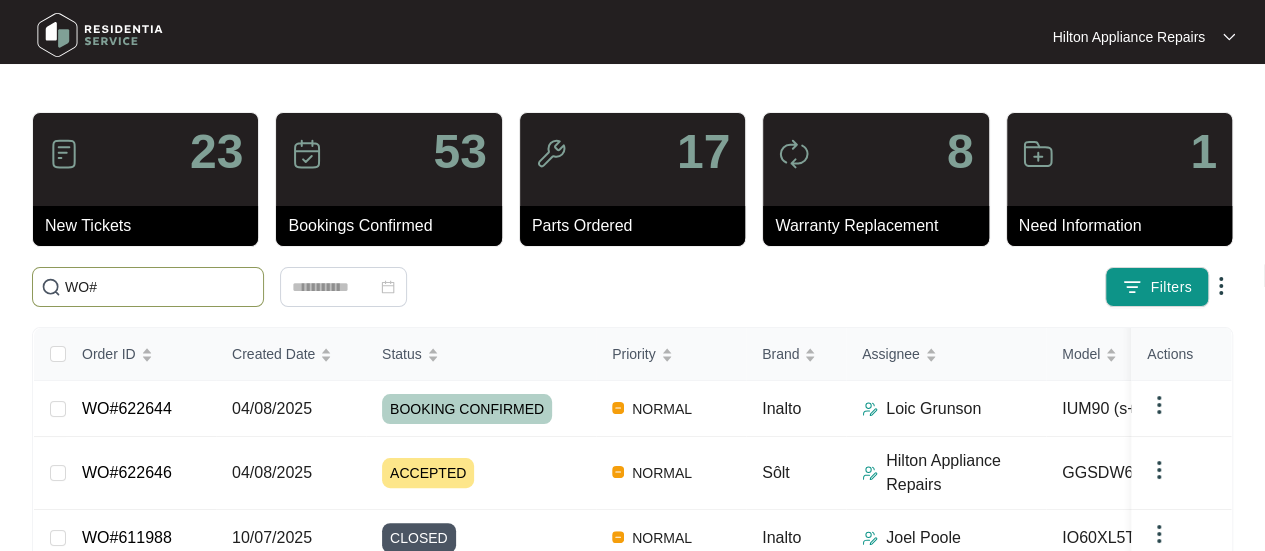 paste on "622700" 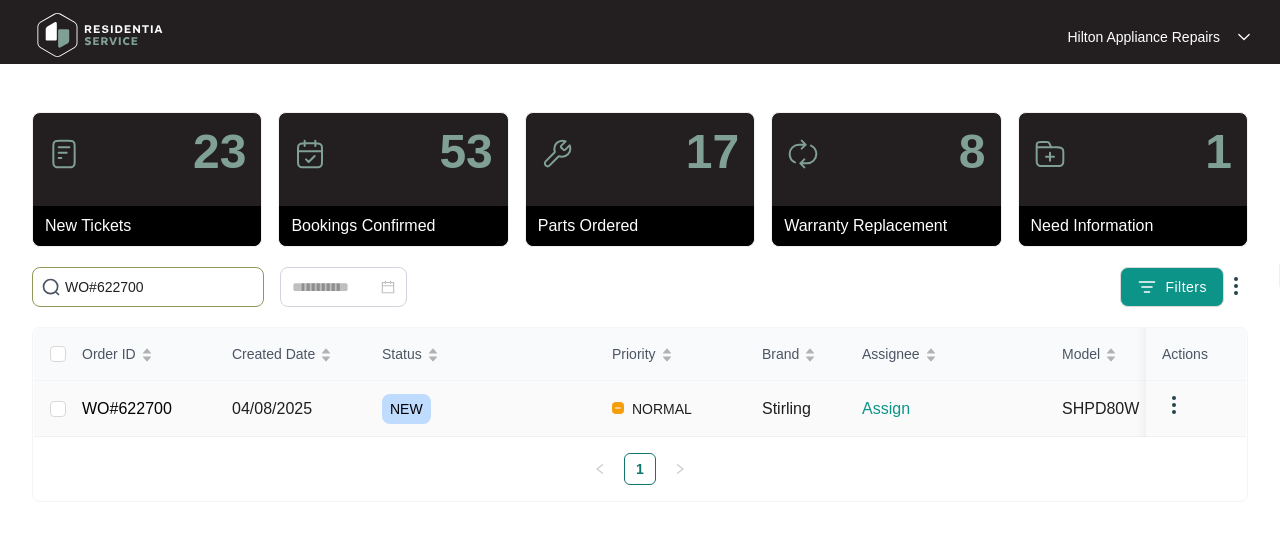 type on "WO#622700" 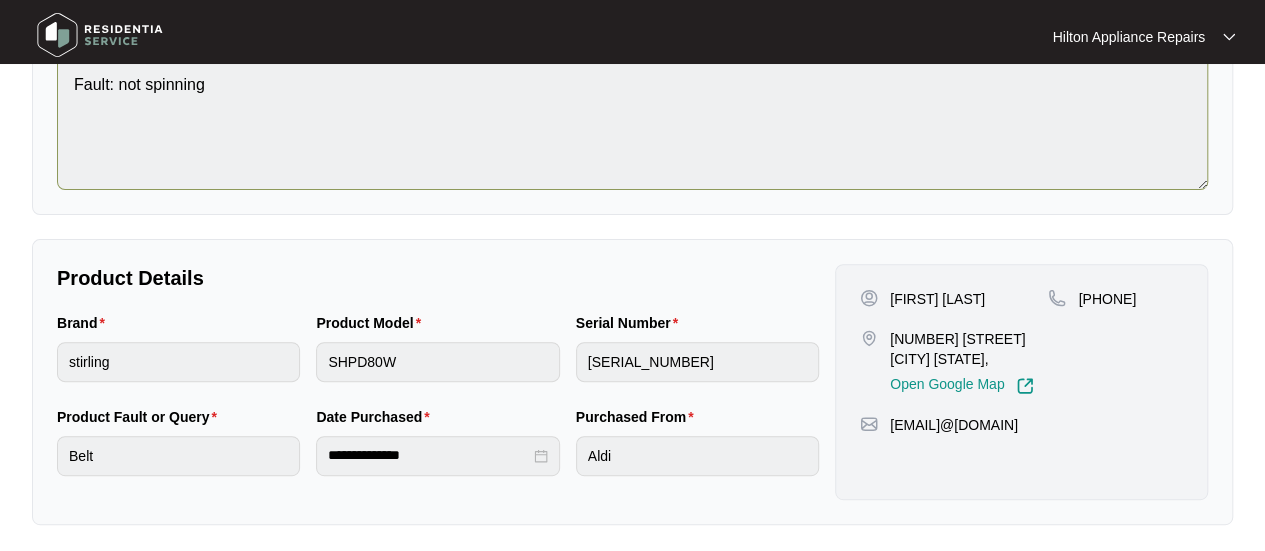 scroll, scrollTop: 233, scrollLeft: 0, axis: vertical 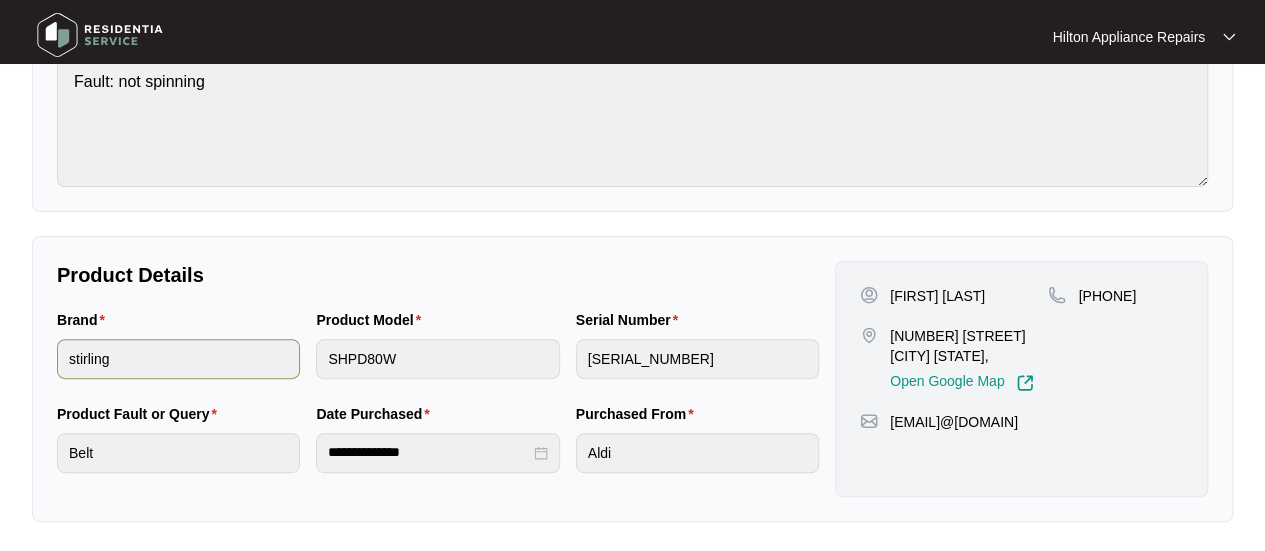 click on "Brand stirling Product Model SHPD80W Serial Number [SERIAL_NUMBER]" at bounding box center (438, 356) 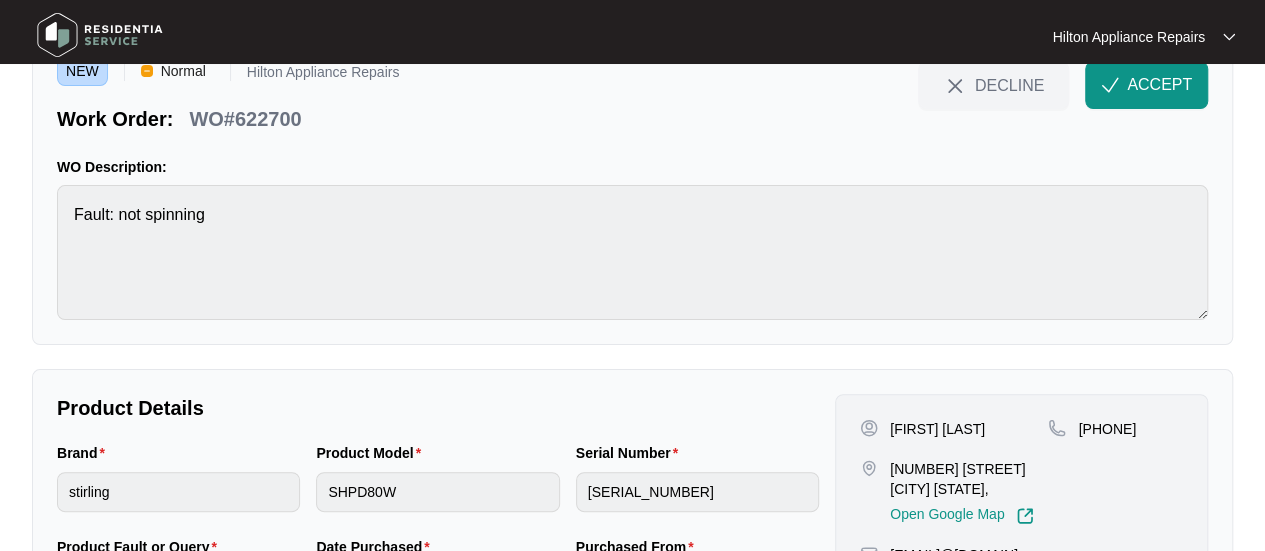 scroll, scrollTop: 0, scrollLeft: 0, axis: both 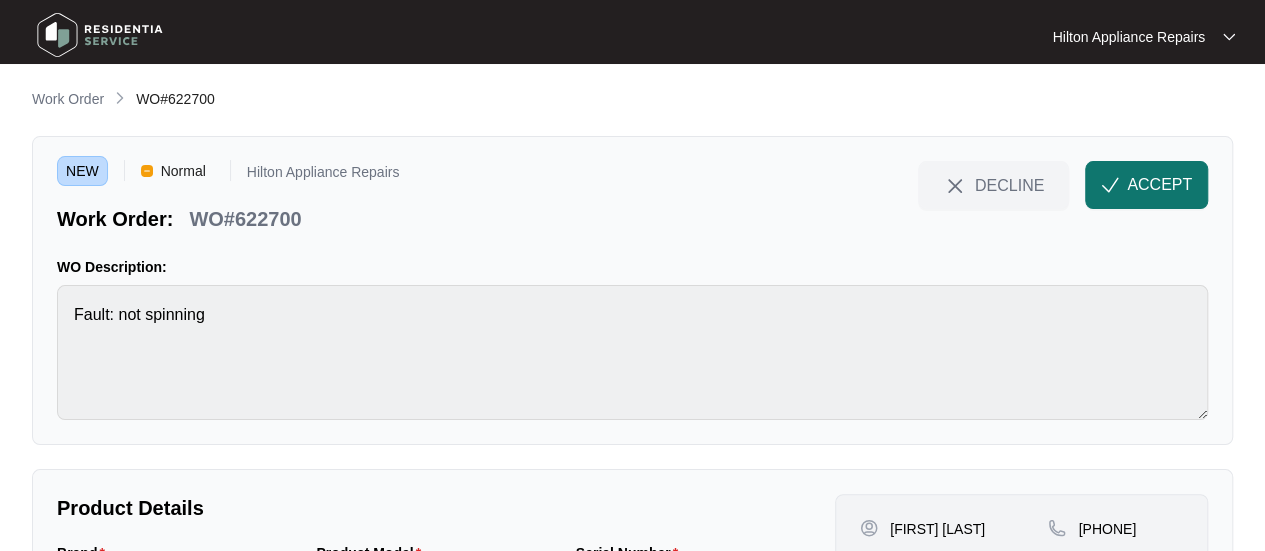 click on "ACCEPT" at bounding box center [1159, 185] 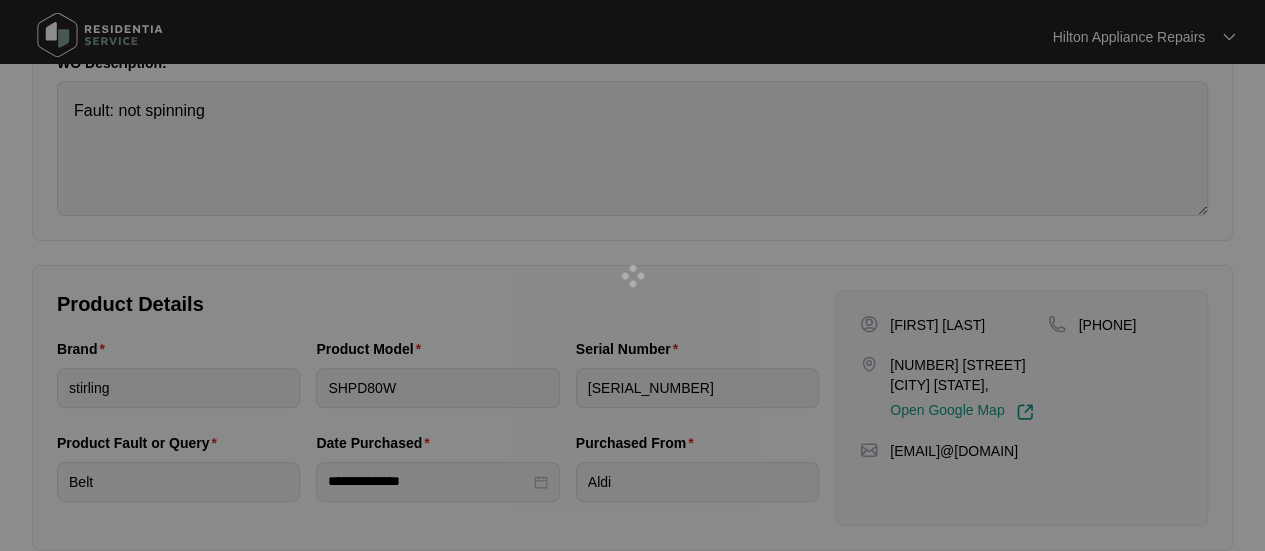 scroll, scrollTop: 233, scrollLeft: 0, axis: vertical 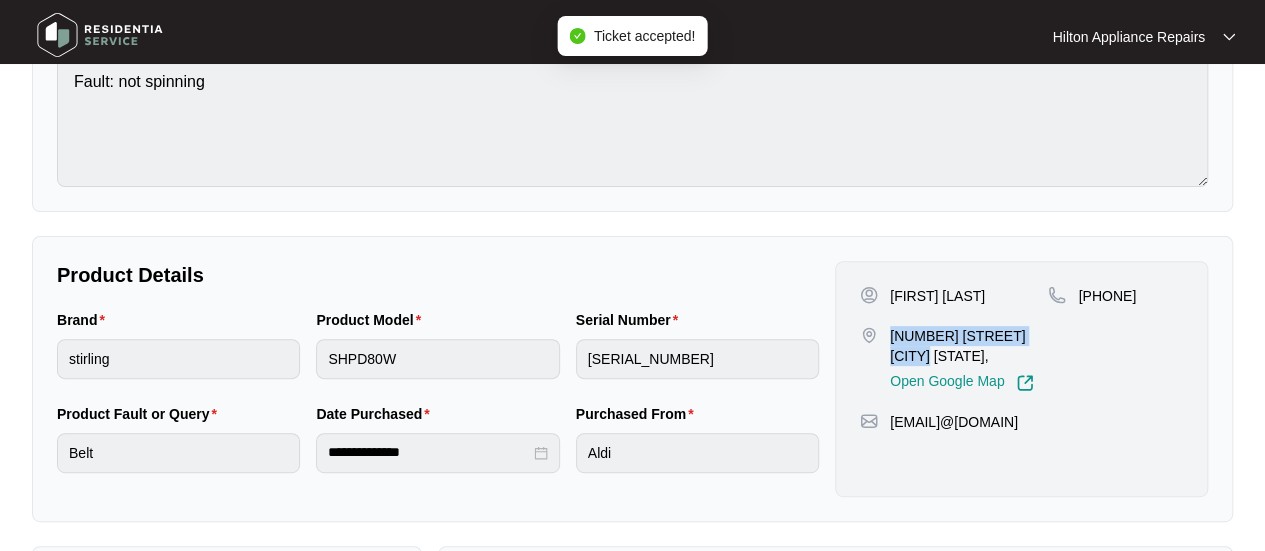 drag, startPoint x: 1043, startPoint y: 335, endPoint x: 891, endPoint y: 329, distance: 152.11838 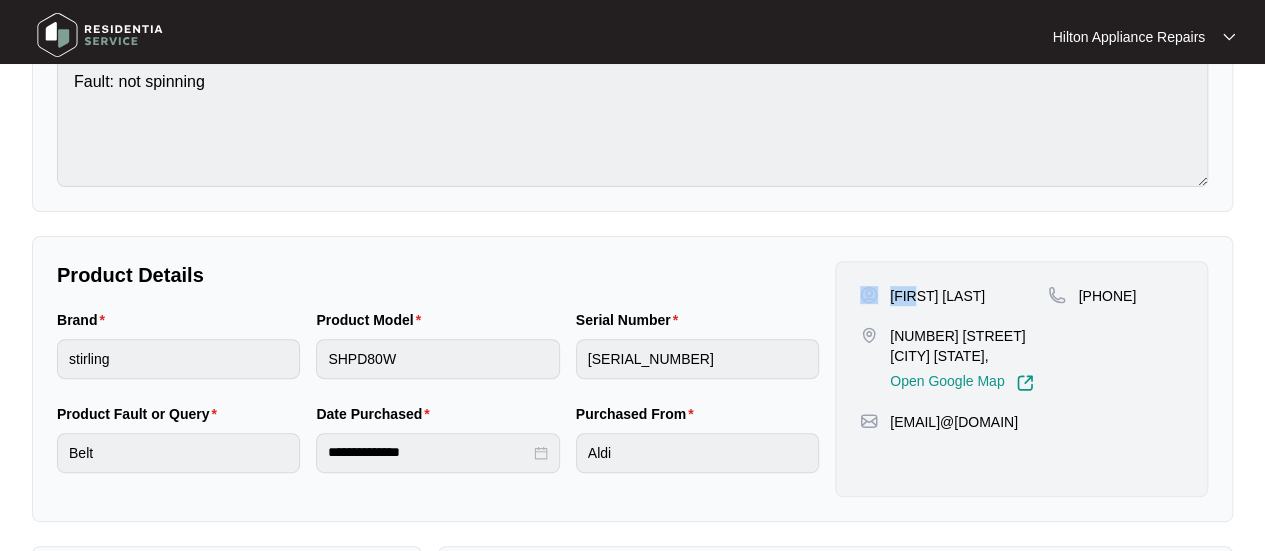 drag, startPoint x: 916, startPoint y: 294, endPoint x: 882, endPoint y: 294, distance: 34 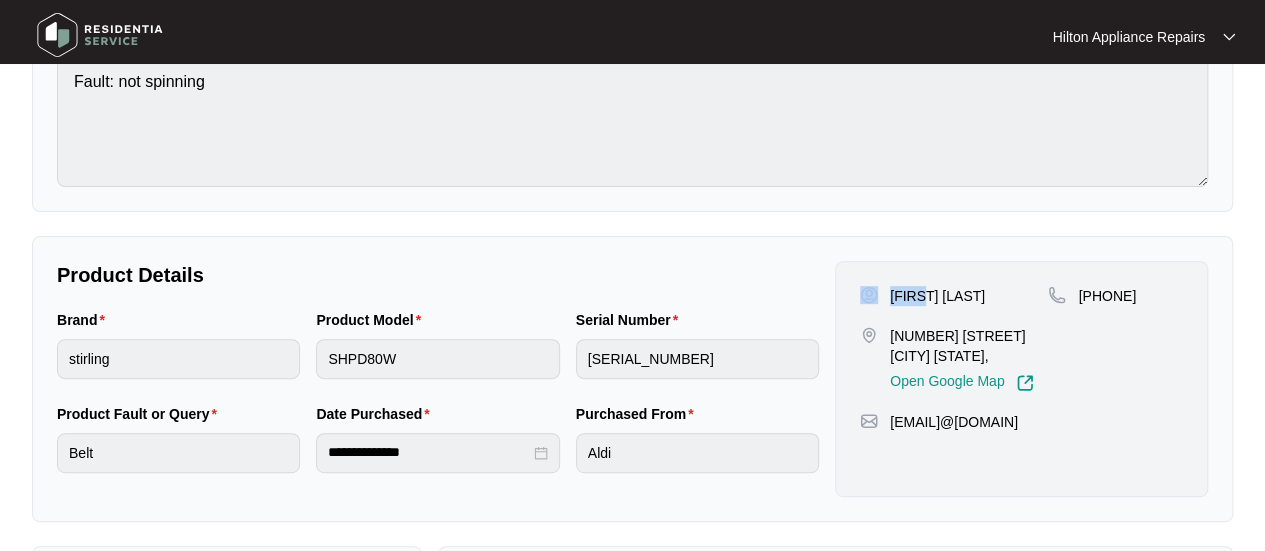 drag, startPoint x: 921, startPoint y: 293, endPoint x: 878, endPoint y: 295, distance: 43.046486 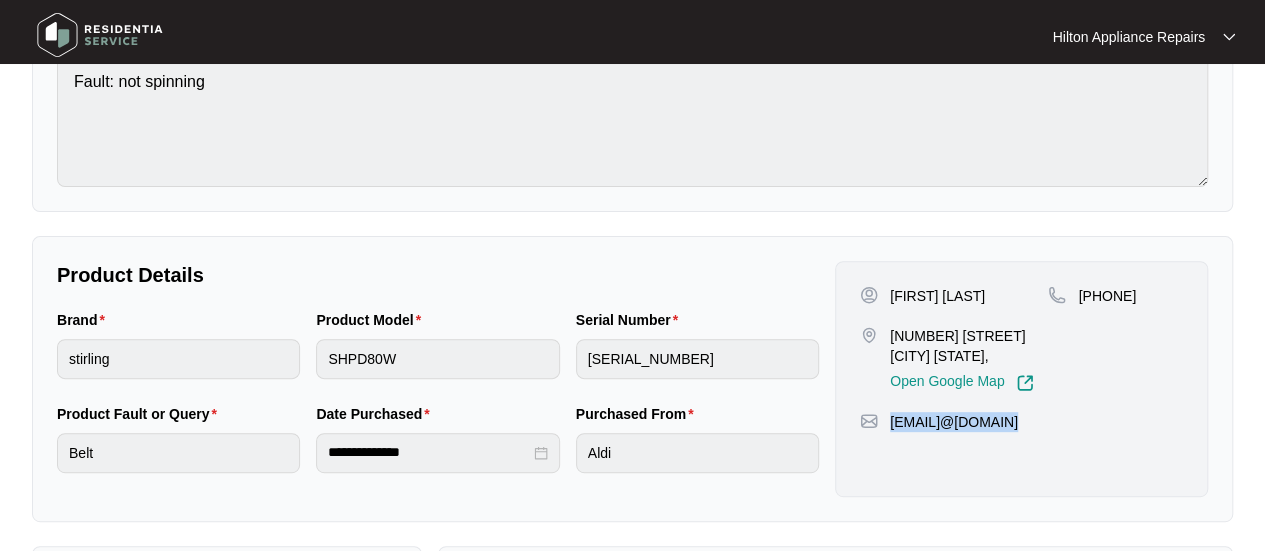 drag, startPoint x: 1020, startPoint y: 422, endPoint x: 890, endPoint y: 416, distance: 130.13838 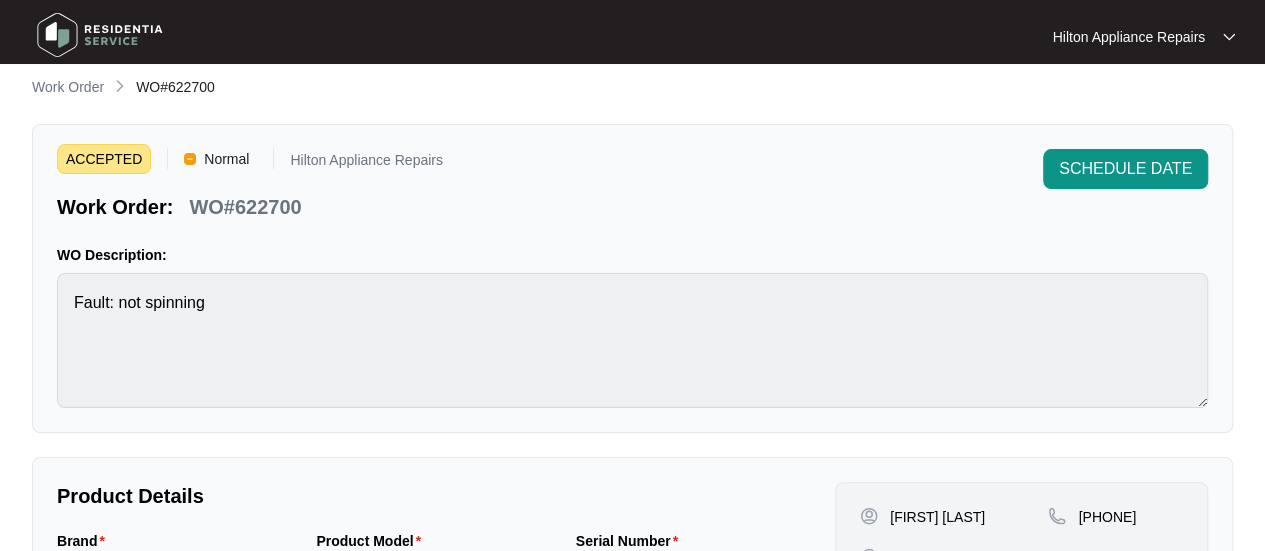 scroll, scrollTop: 0, scrollLeft: 0, axis: both 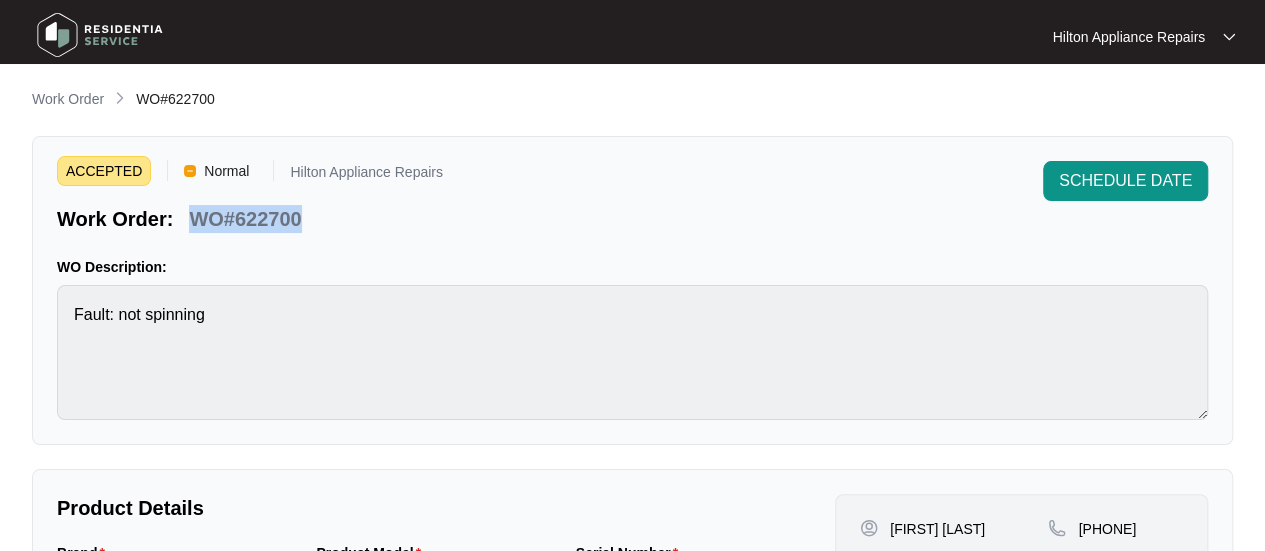 drag, startPoint x: 307, startPoint y: 218, endPoint x: 184, endPoint y: 219, distance: 123.00407 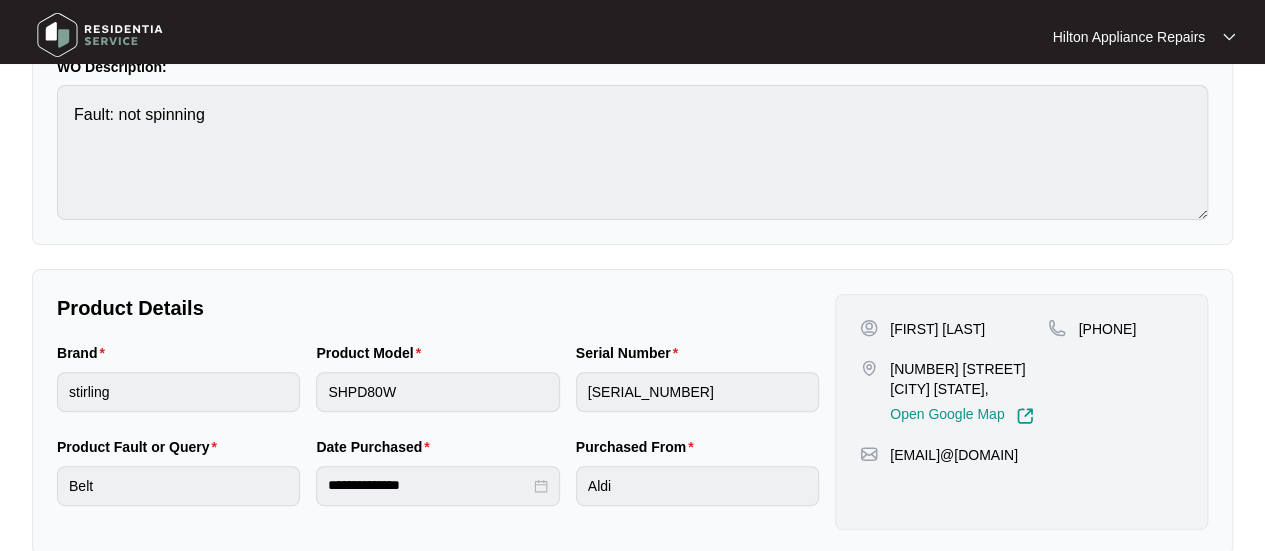 scroll, scrollTop: 300, scrollLeft: 0, axis: vertical 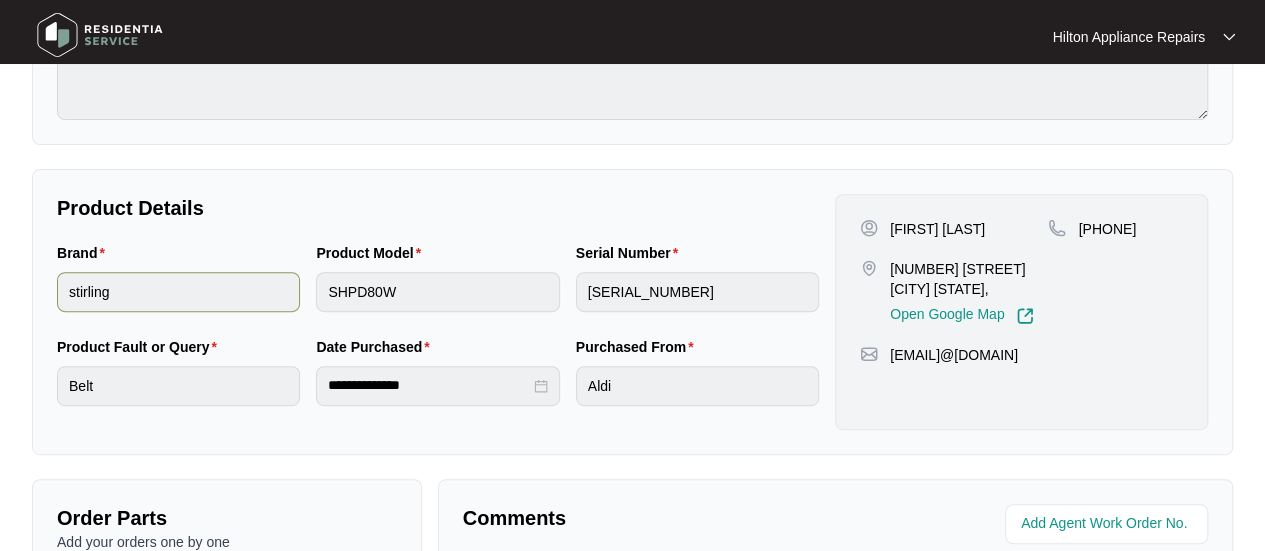 click on "Brand stirling Product Model SHPD80W Serial Number [SERIAL_NUMBER]" at bounding box center [438, 289] 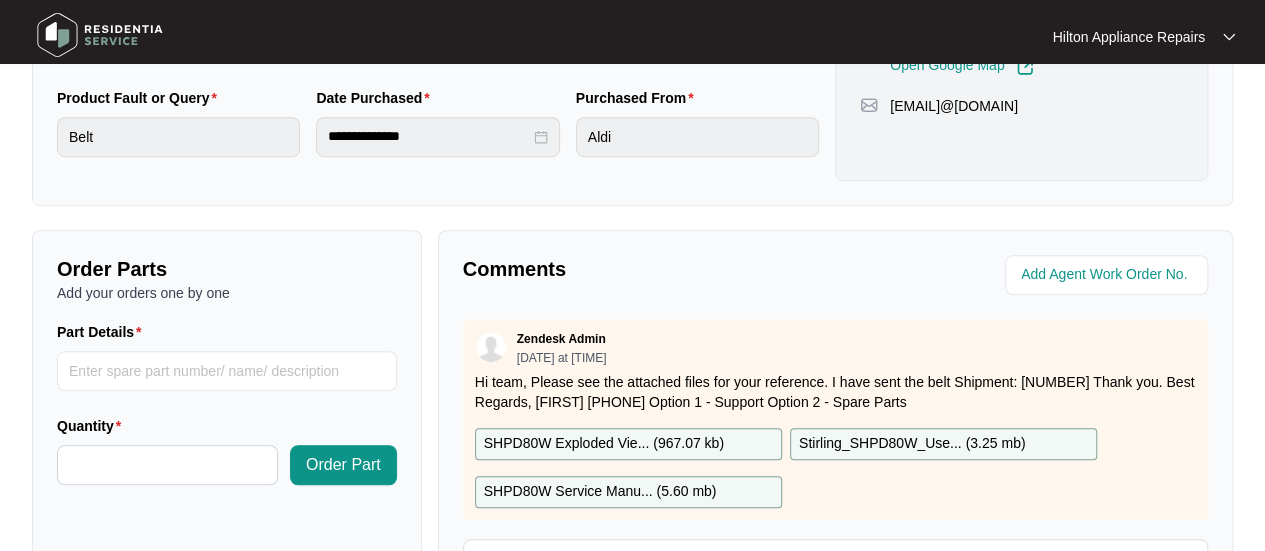 scroll, scrollTop: 700, scrollLeft: 0, axis: vertical 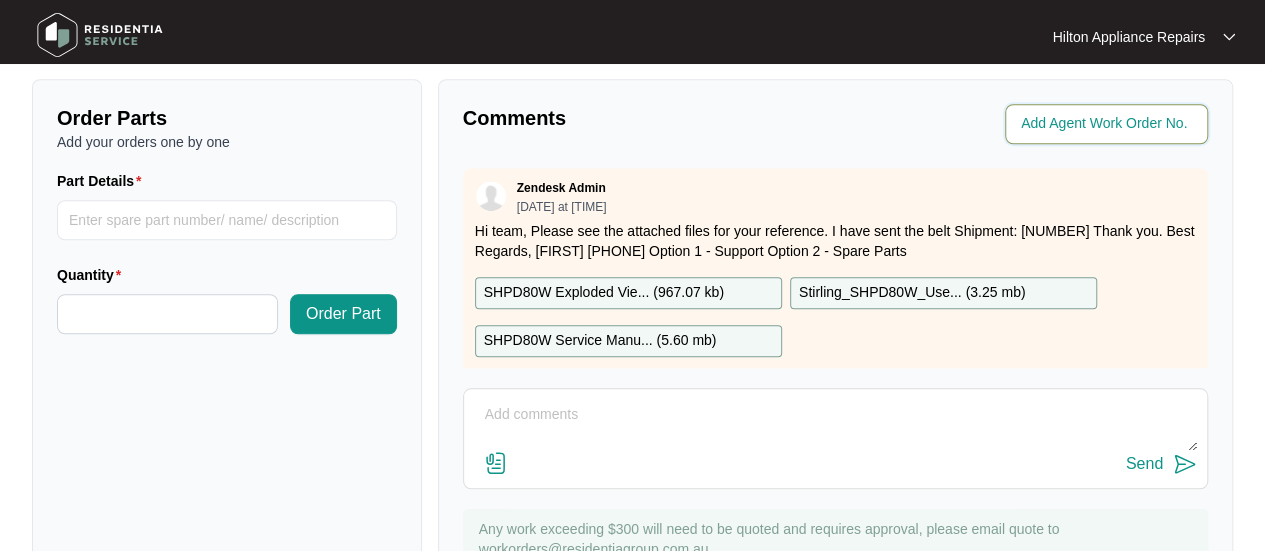 click at bounding box center [1108, 124] 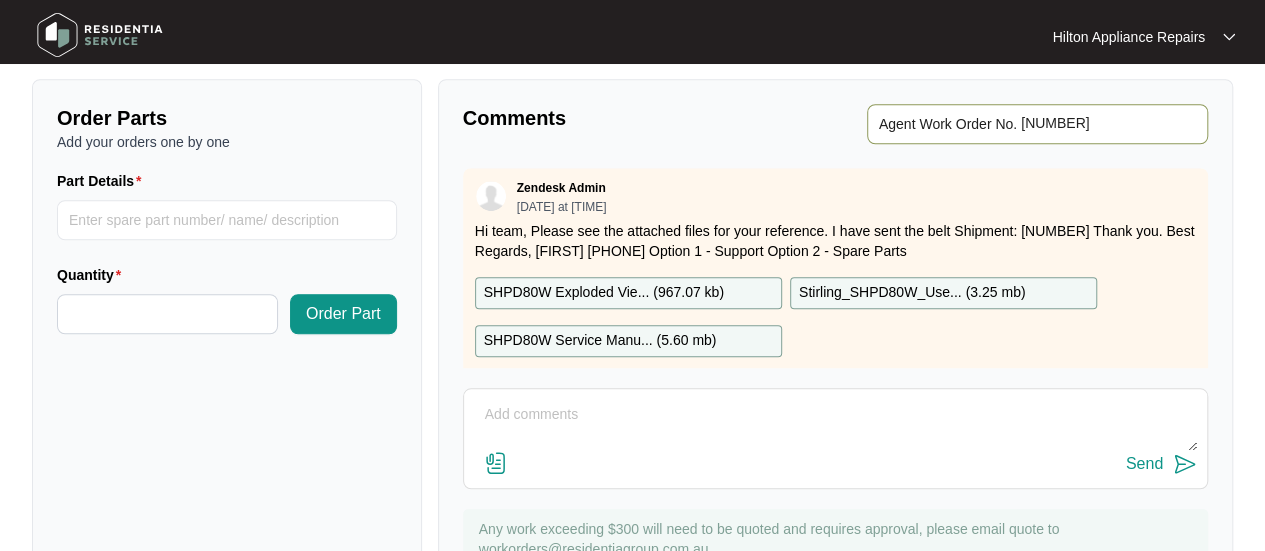 type on "[NUMBER]" 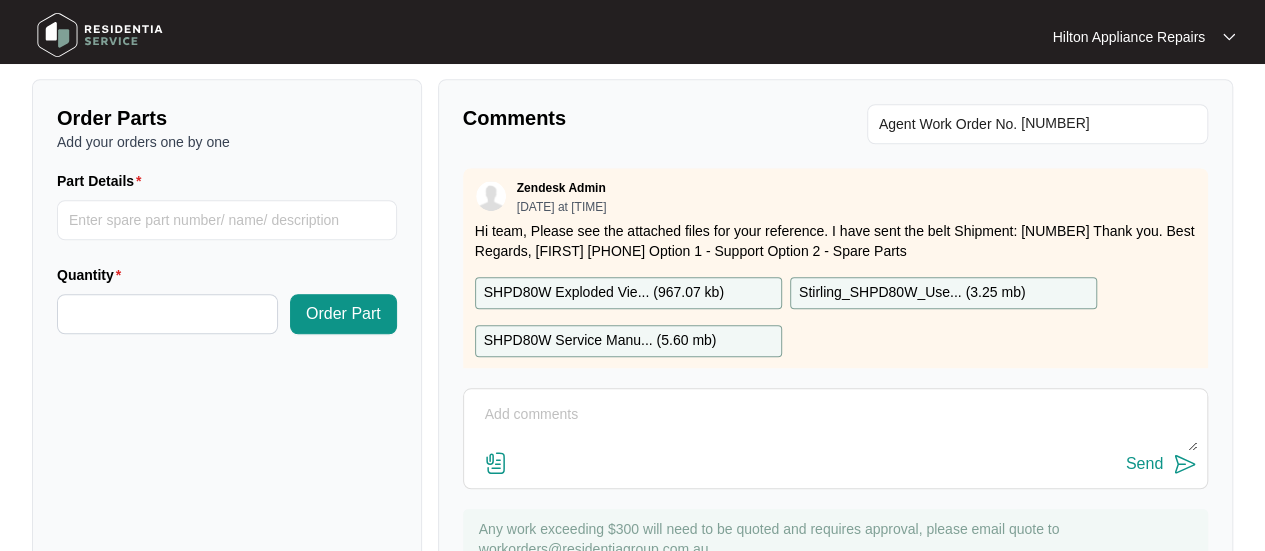 click on "Comments" at bounding box center [645, 124] 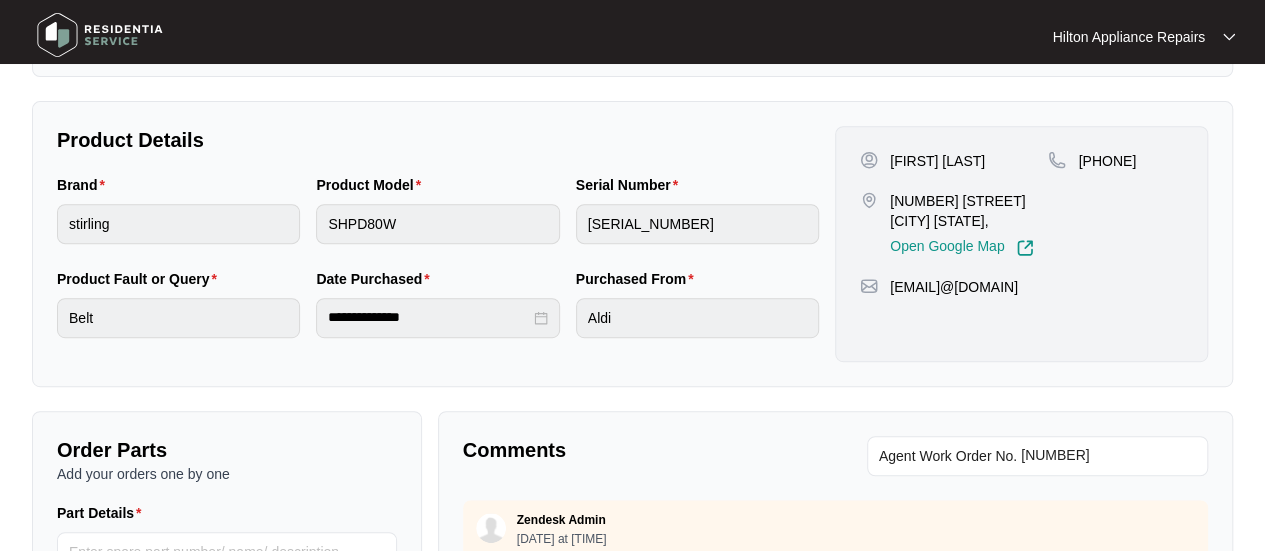 scroll, scrollTop: 400, scrollLeft: 0, axis: vertical 